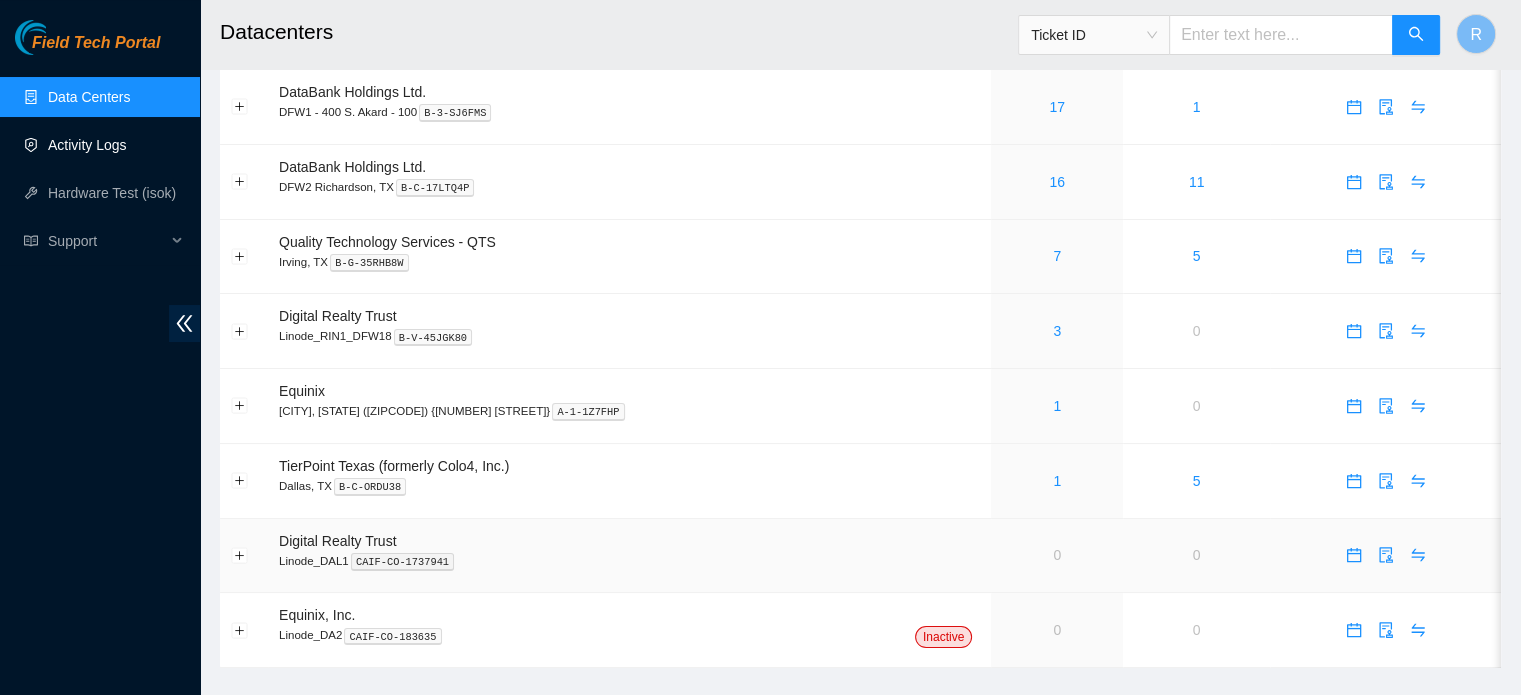 scroll, scrollTop: 100, scrollLeft: 0, axis: vertical 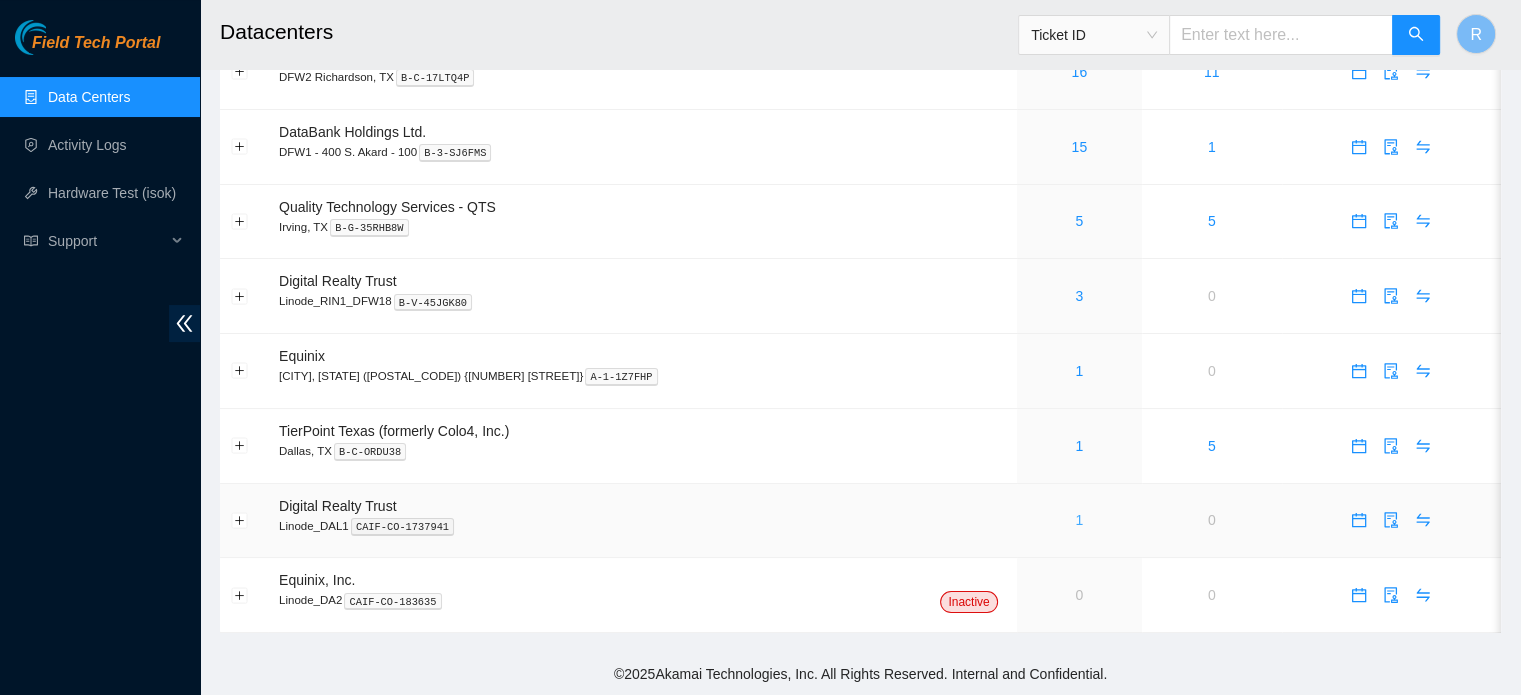 click on "1" at bounding box center [1079, 520] 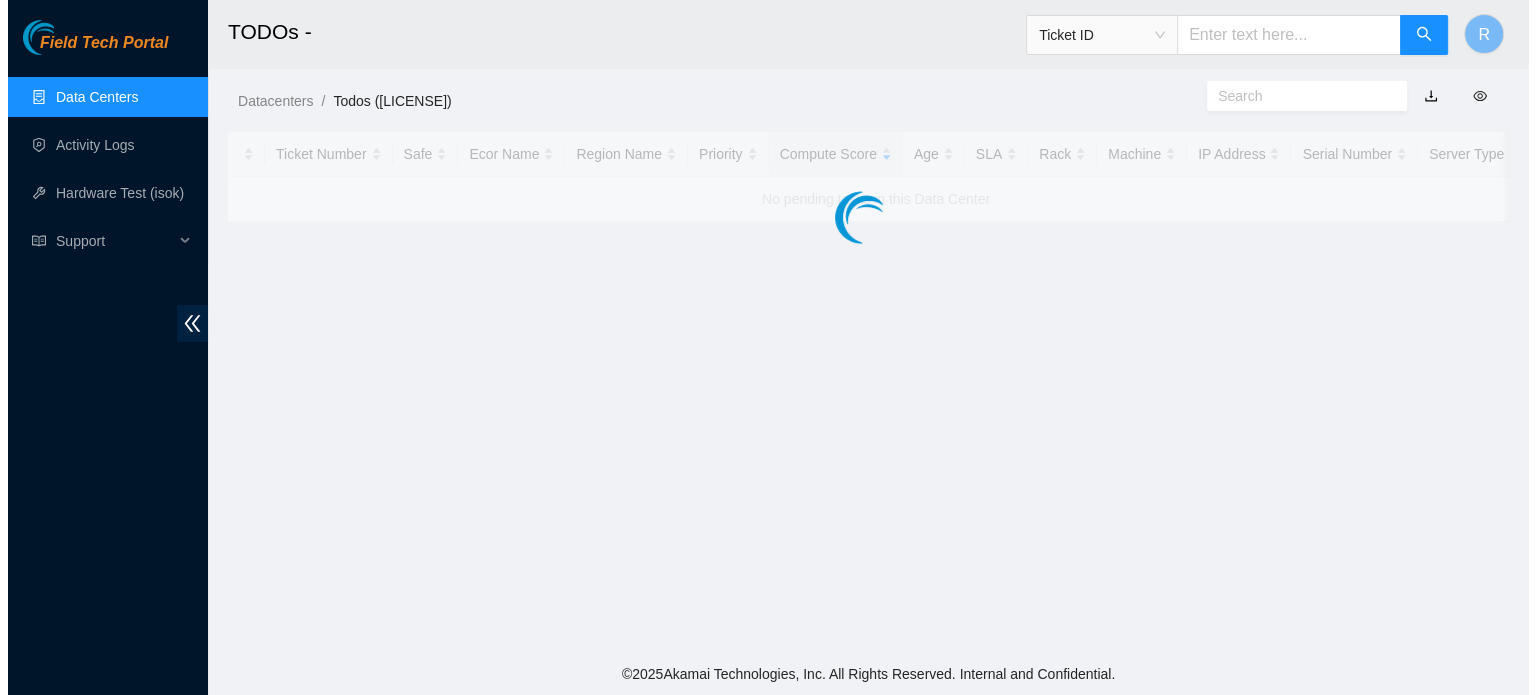 scroll, scrollTop: 0, scrollLeft: 0, axis: both 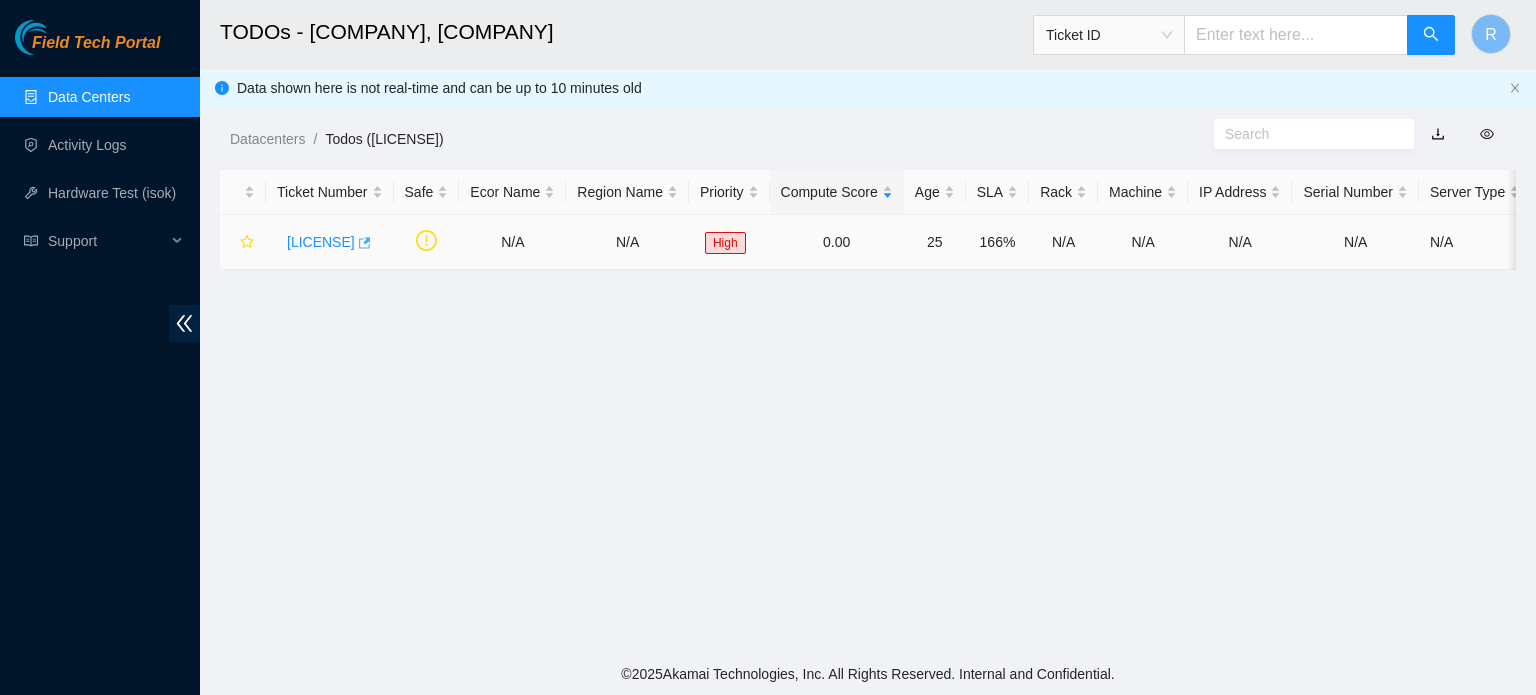 click 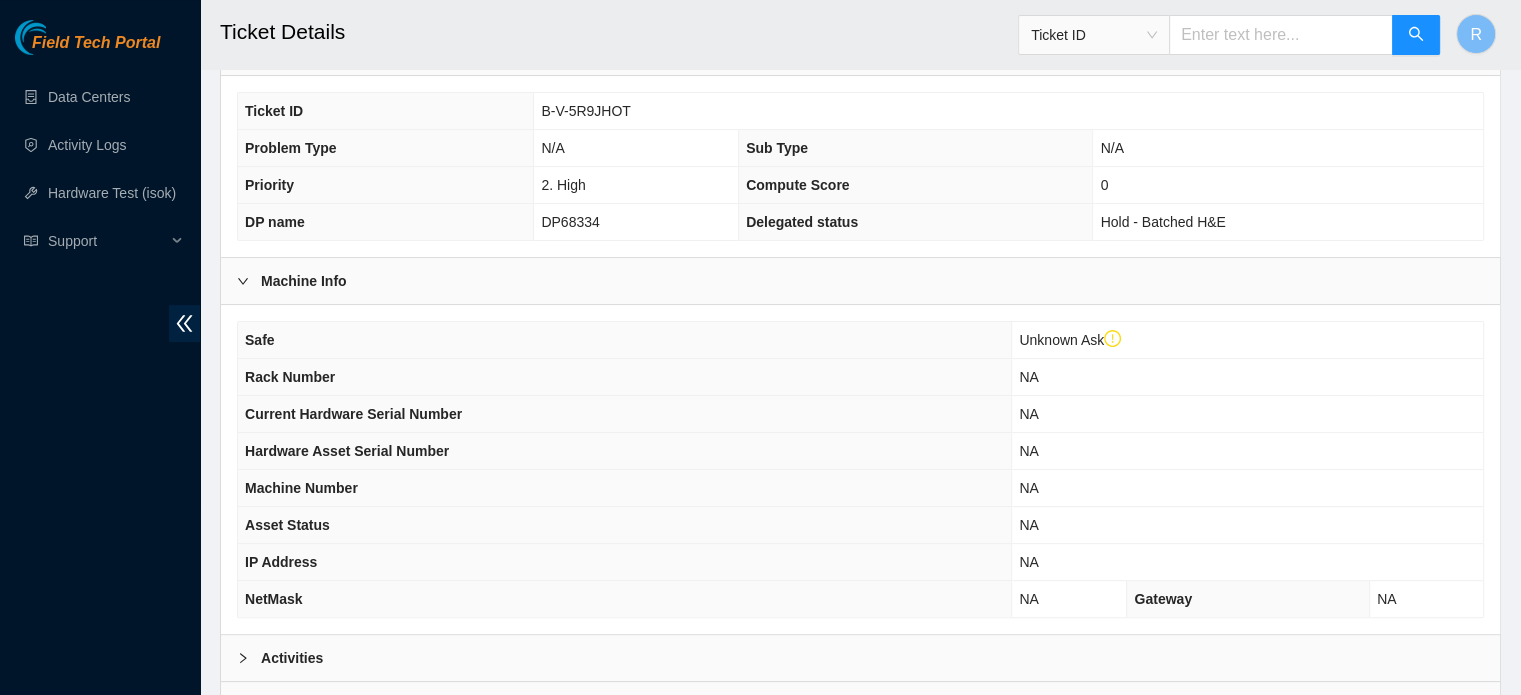 scroll, scrollTop: 500, scrollLeft: 0, axis: vertical 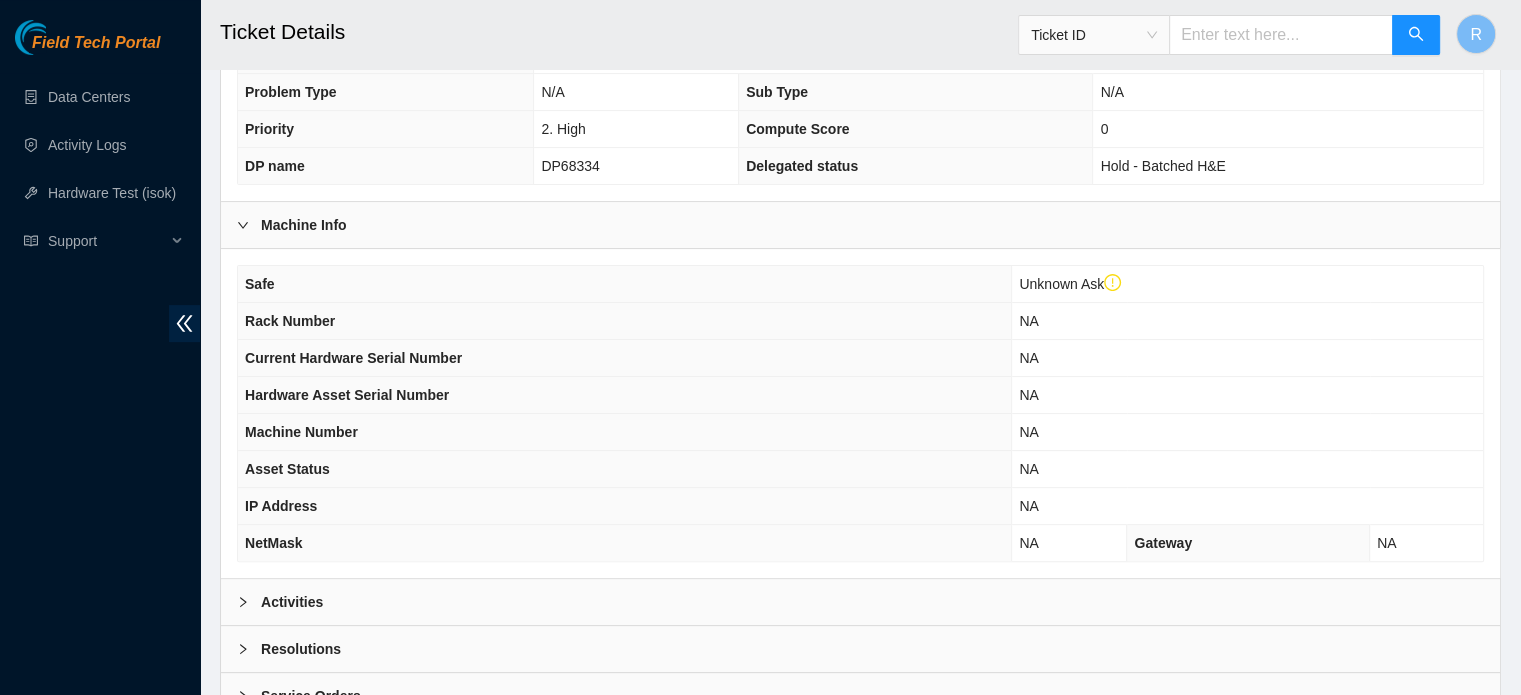 click on "Activities" at bounding box center [860, 602] 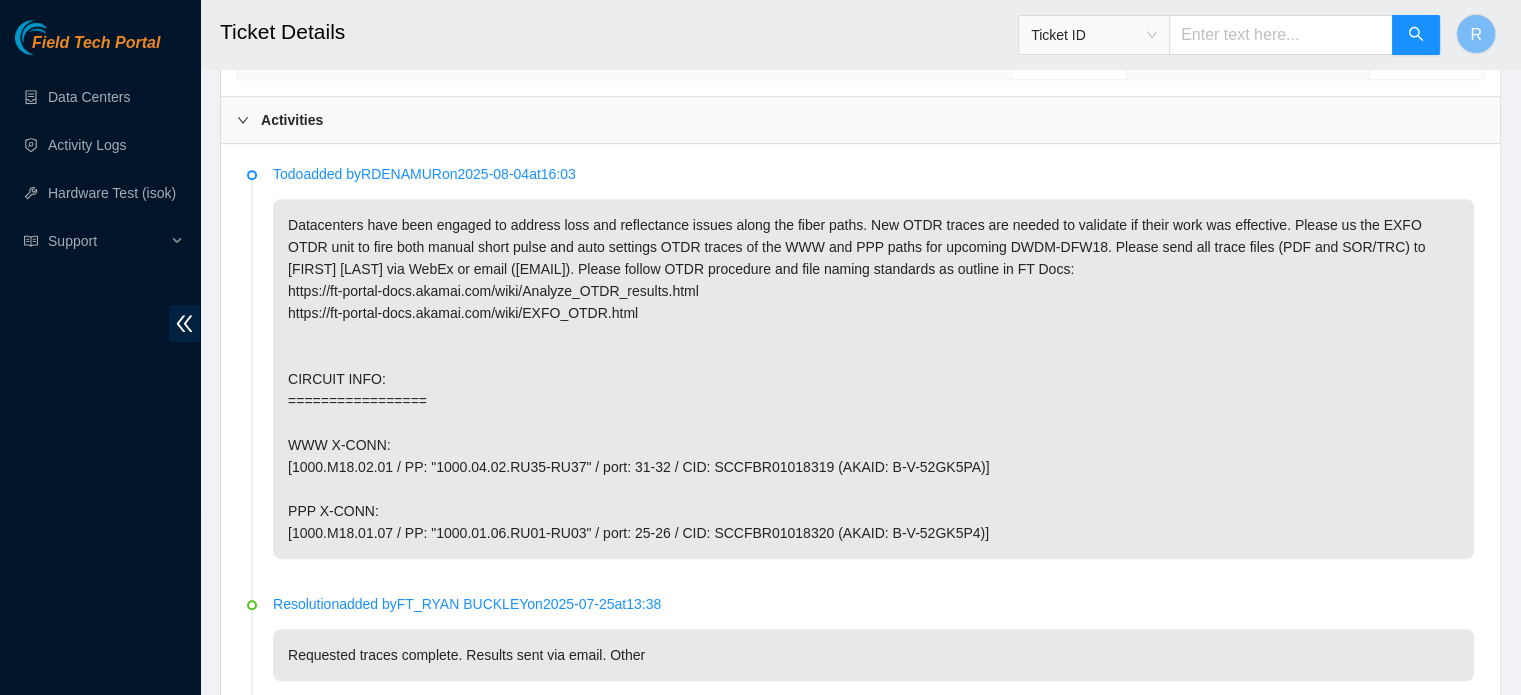 scroll, scrollTop: 1100, scrollLeft: 0, axis: vertical 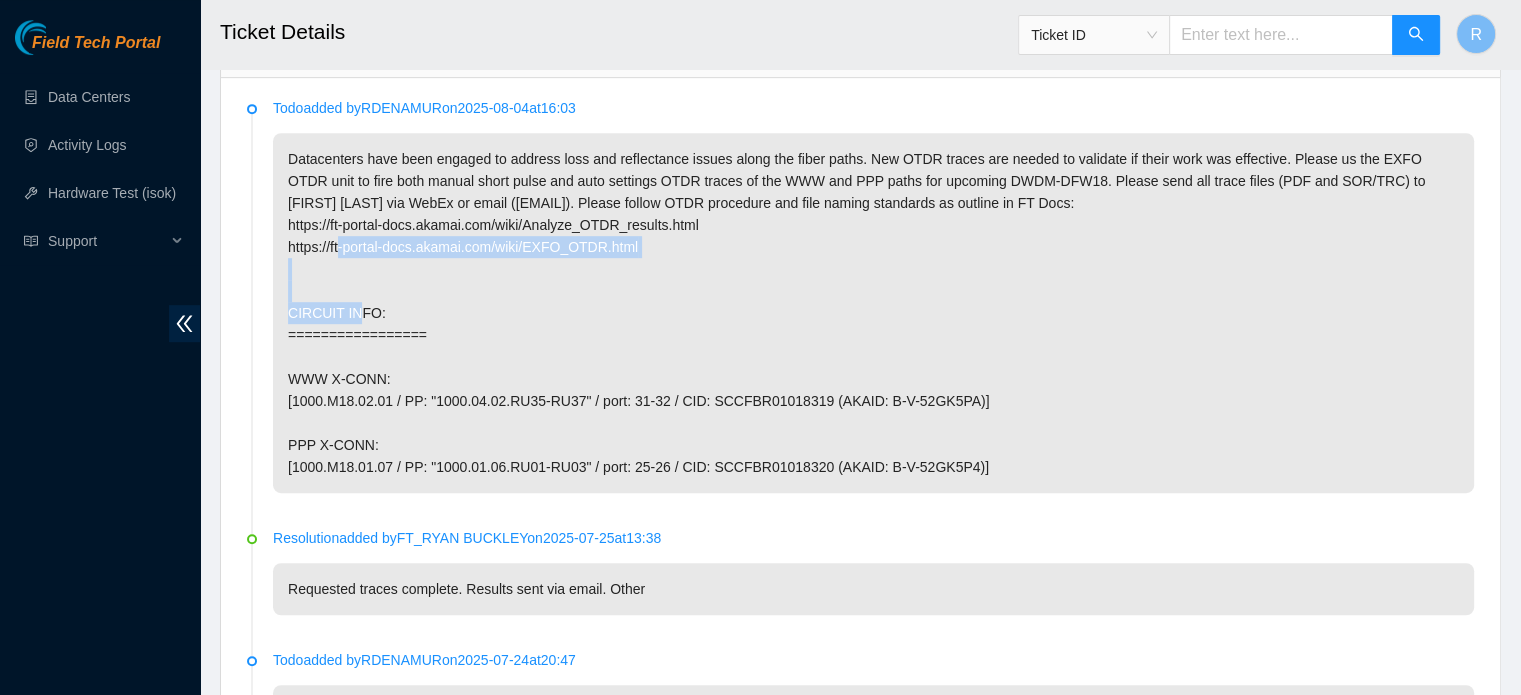 drag, startPoint x: 635, startPoint y: 219, endPoint x: 284, endPoint y: 220, distance: 351.00143 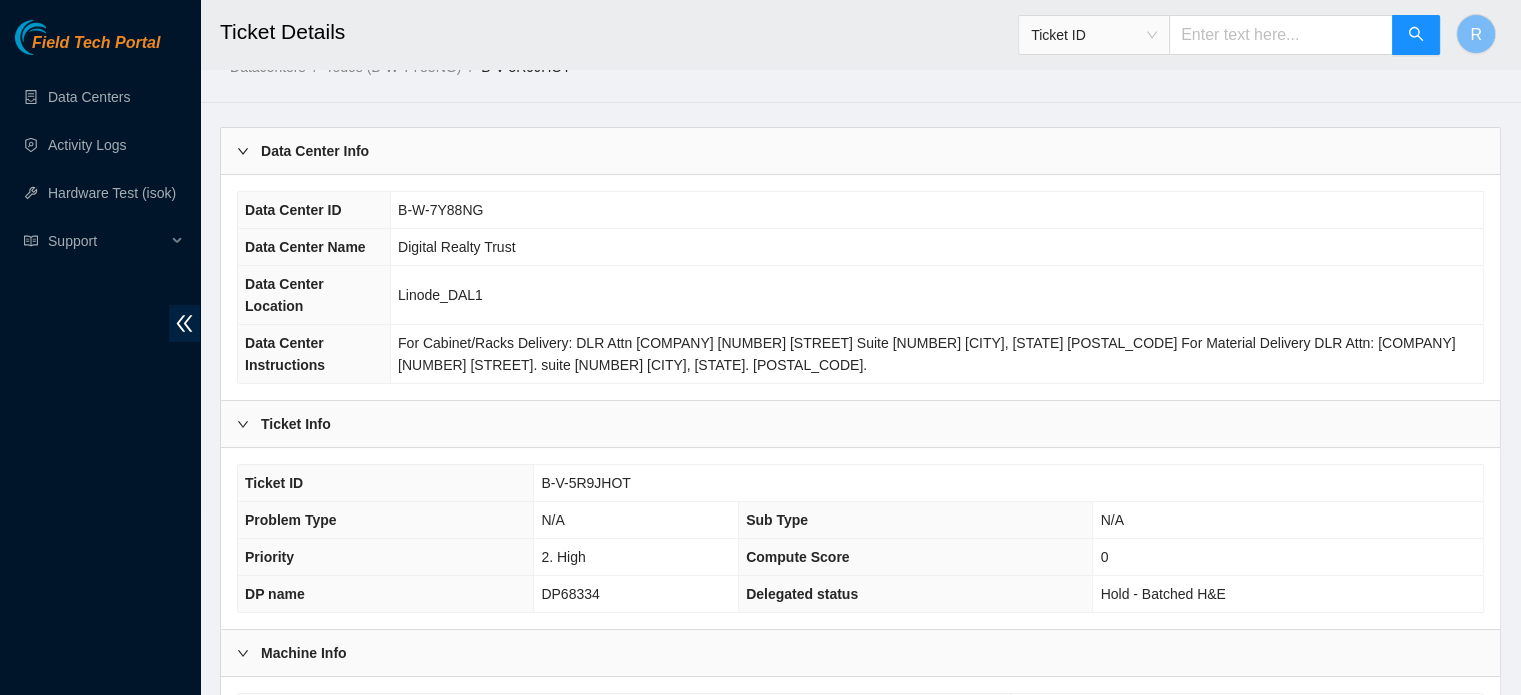 scroll, scrollTop: 200, scrollLeft: 0, axis: vertical 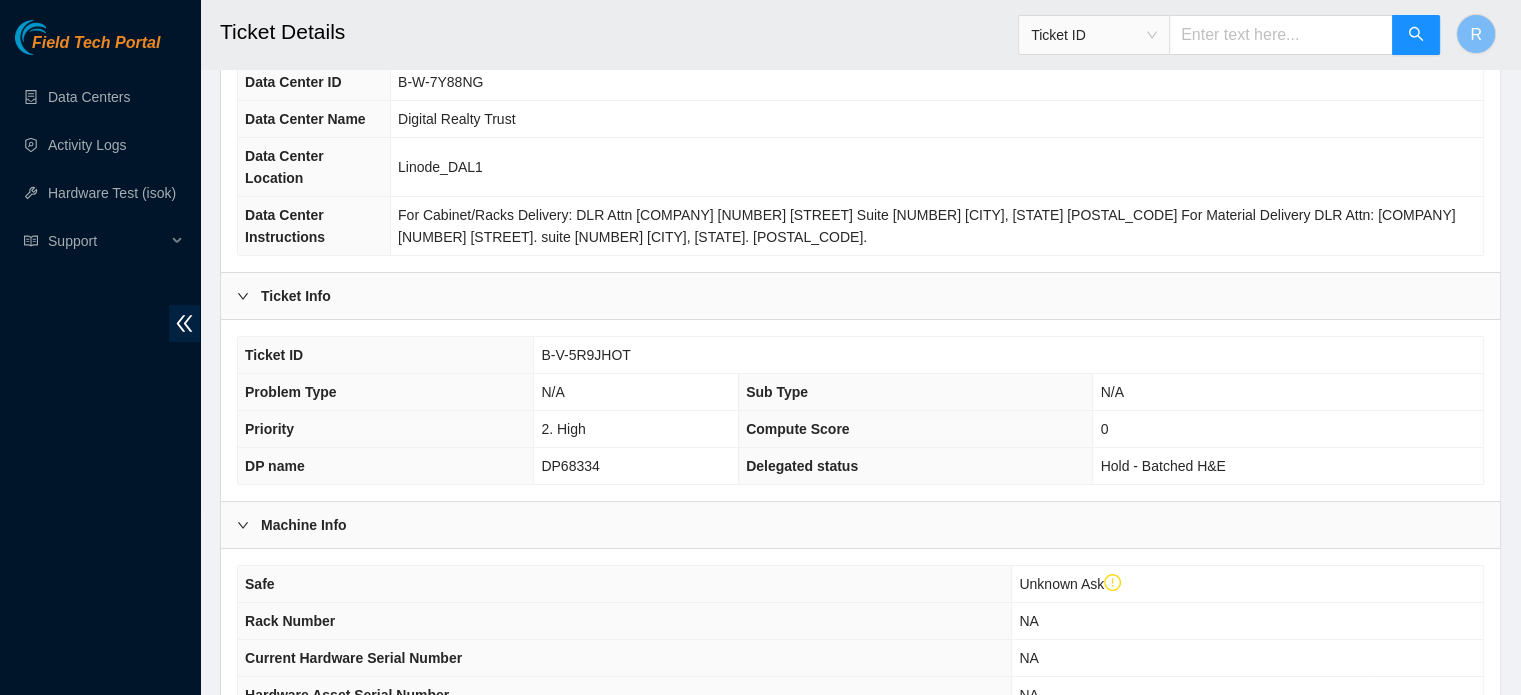click on "B-V-5R9JHOT" at bounding box center (585, 355) 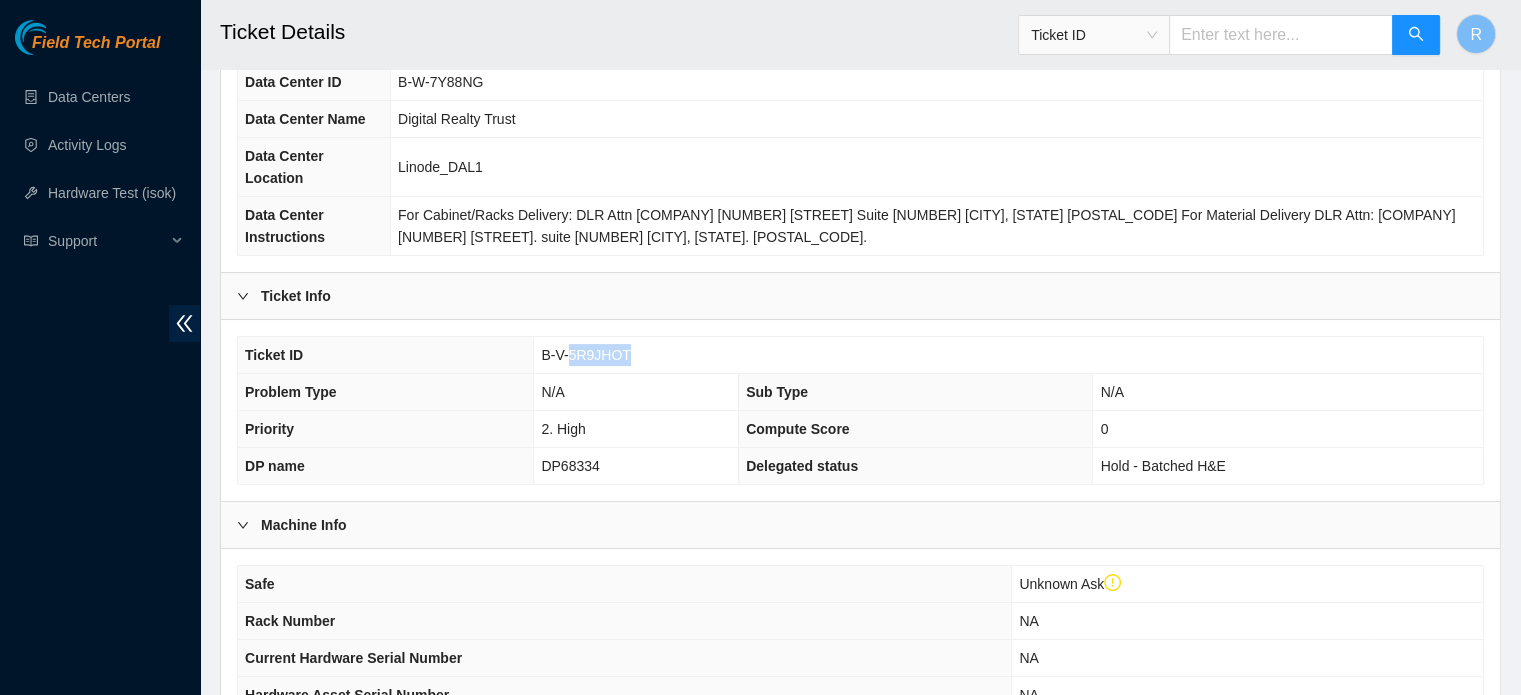 click on "B-V-5R9JHOT" at bounding box center [585, 355] 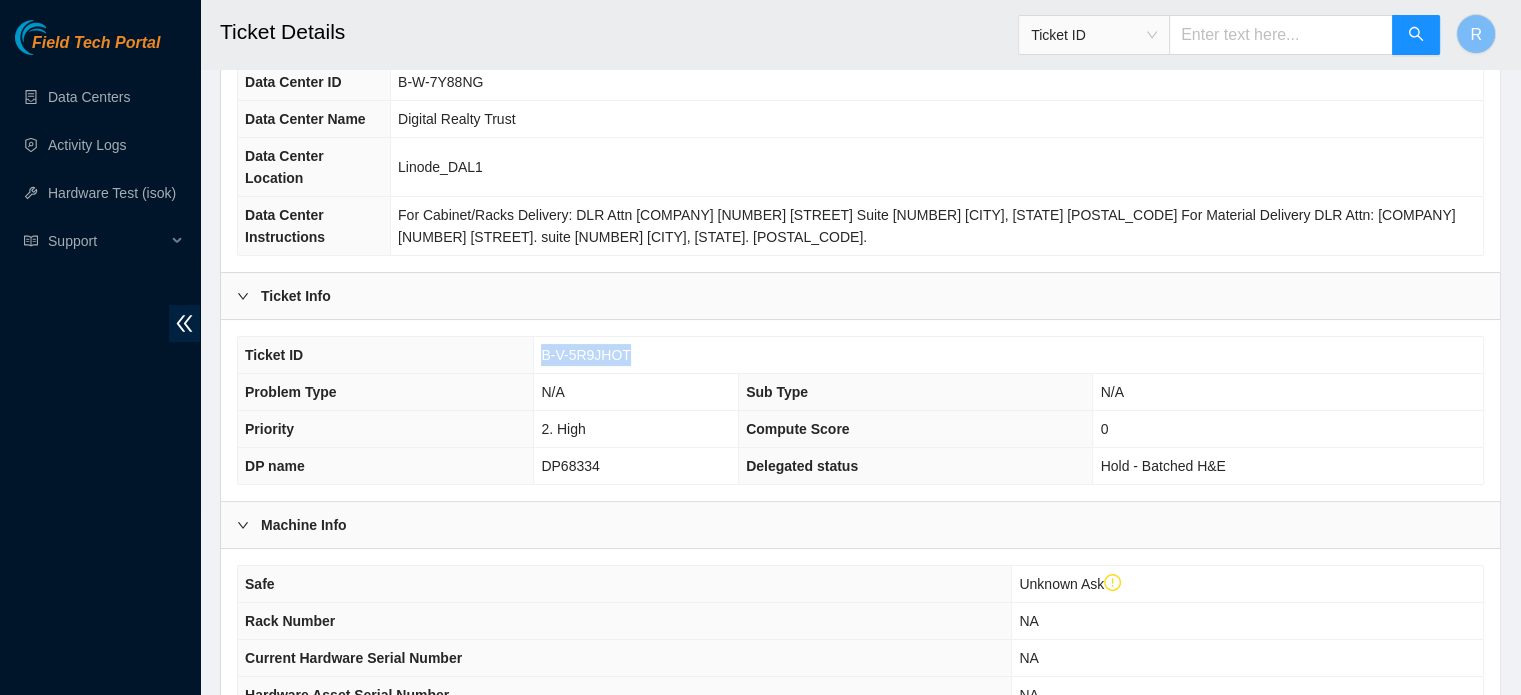 click on "B-V-5R9JHOT" at bounding box center [585, 355] 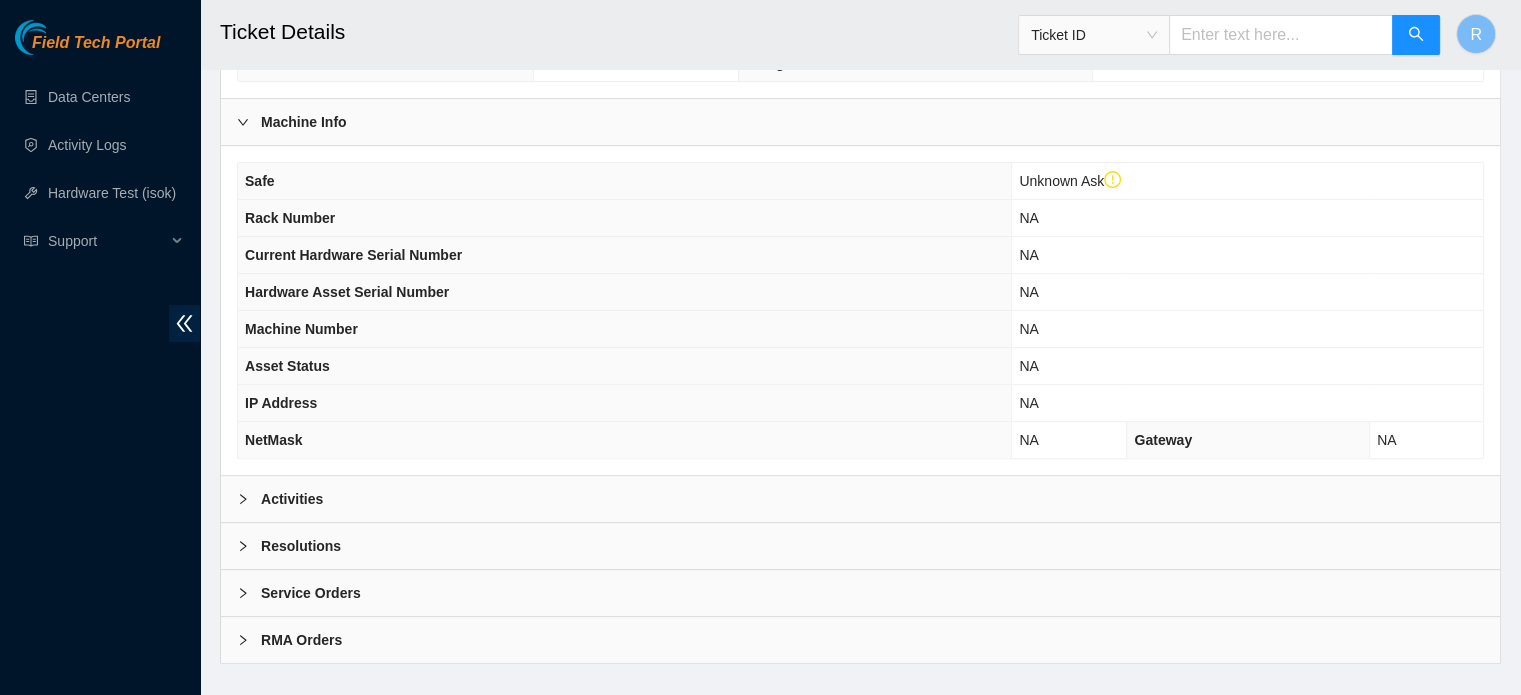 scroll, scrollTop: 605, scrollLeft: 0, axis: vertical 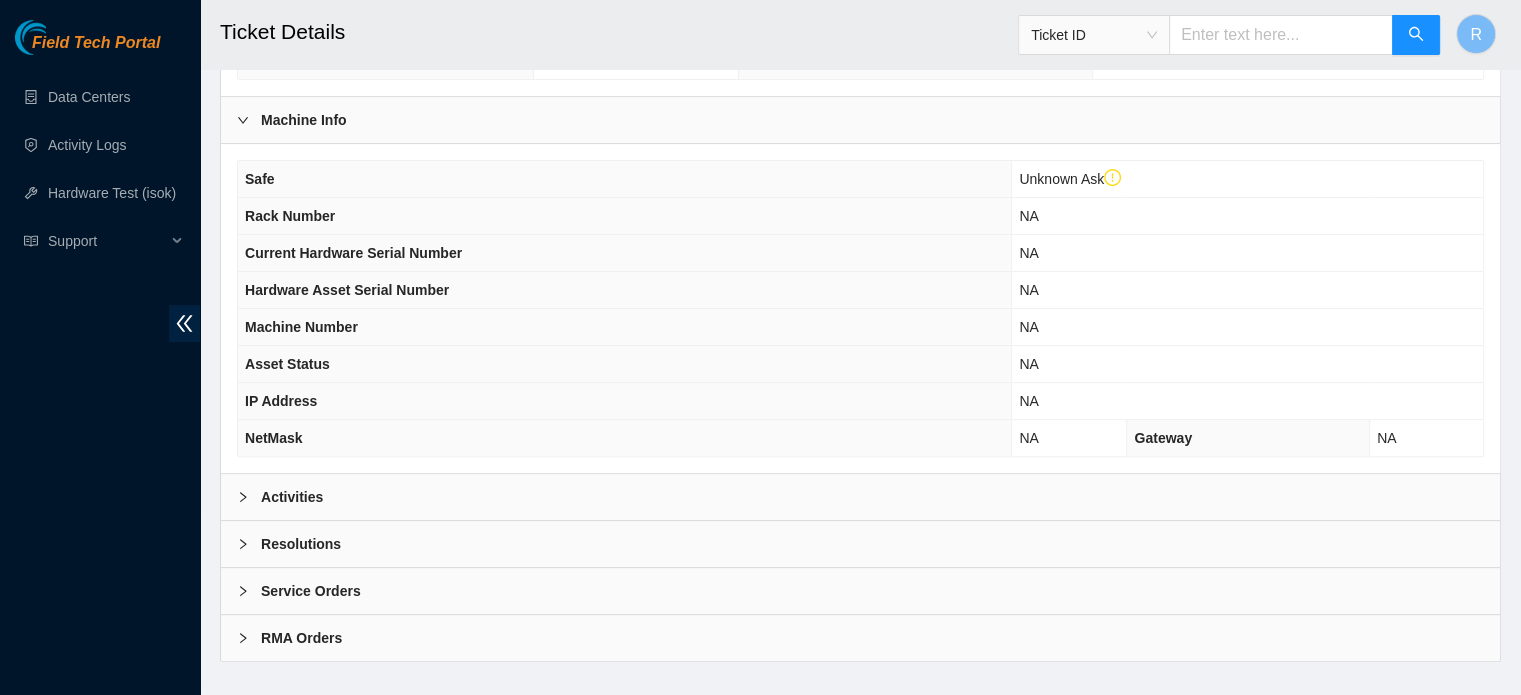 click on "Activities" at bounding box center [860, 497] 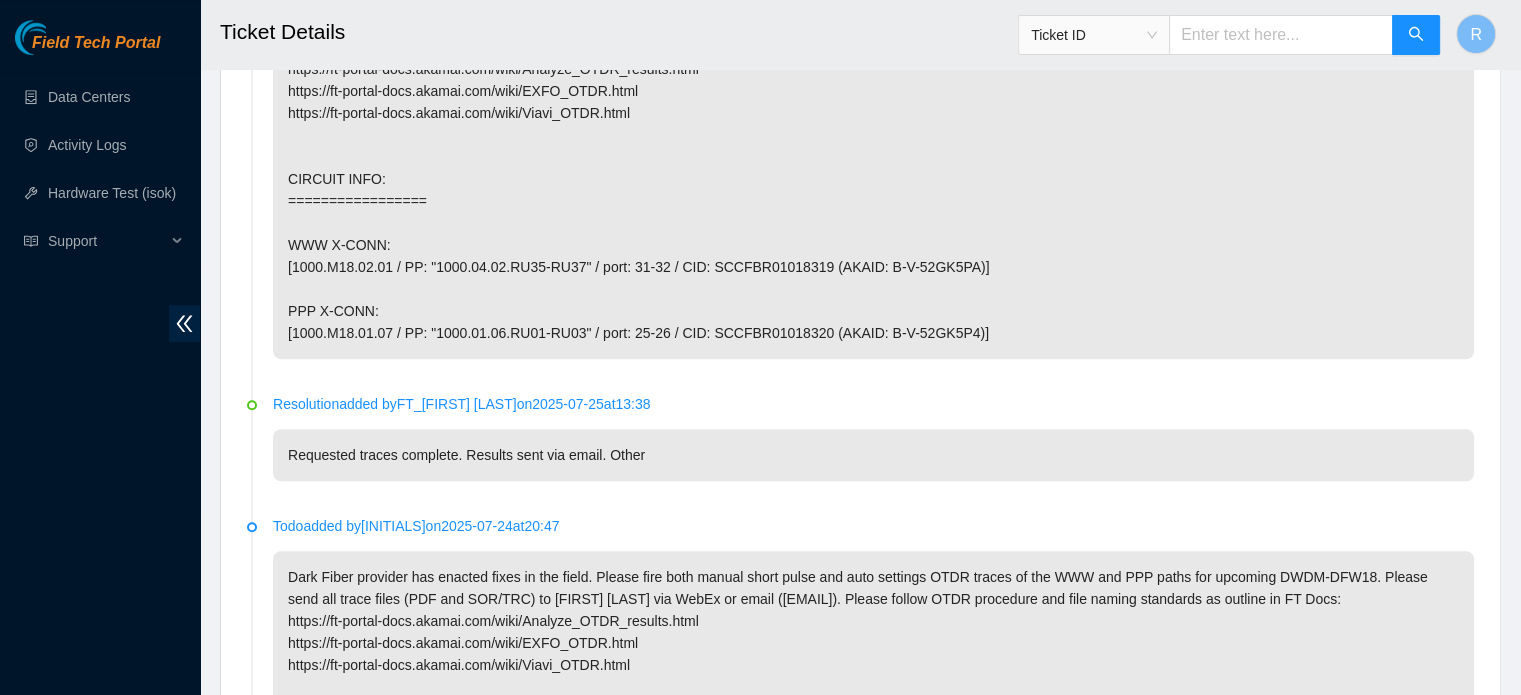 scroll, scrollTop: 1205, scrollLeft: 0, axis: vertical 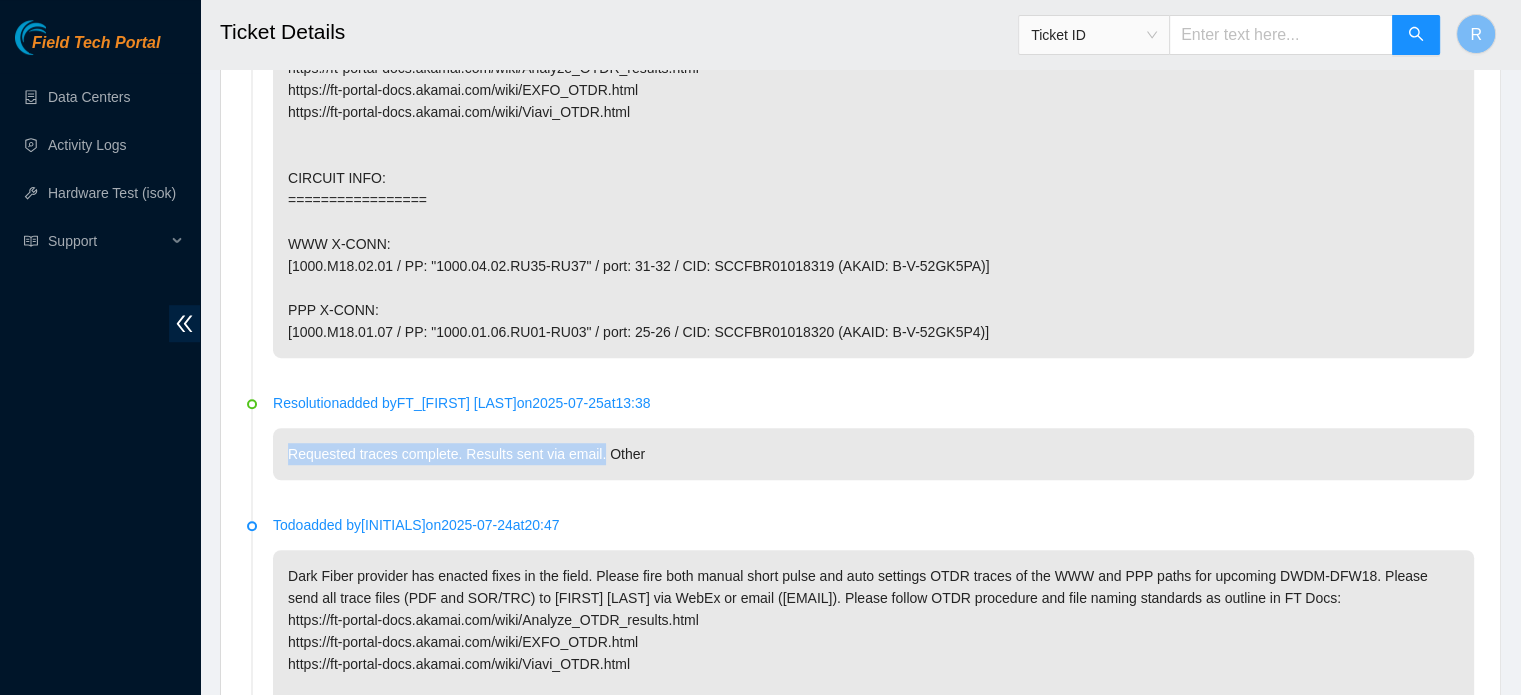 drag, startPoint x: 286, startPoint y: 423, endPoint x: 594, endPoint y: 439, distance: 308.4153 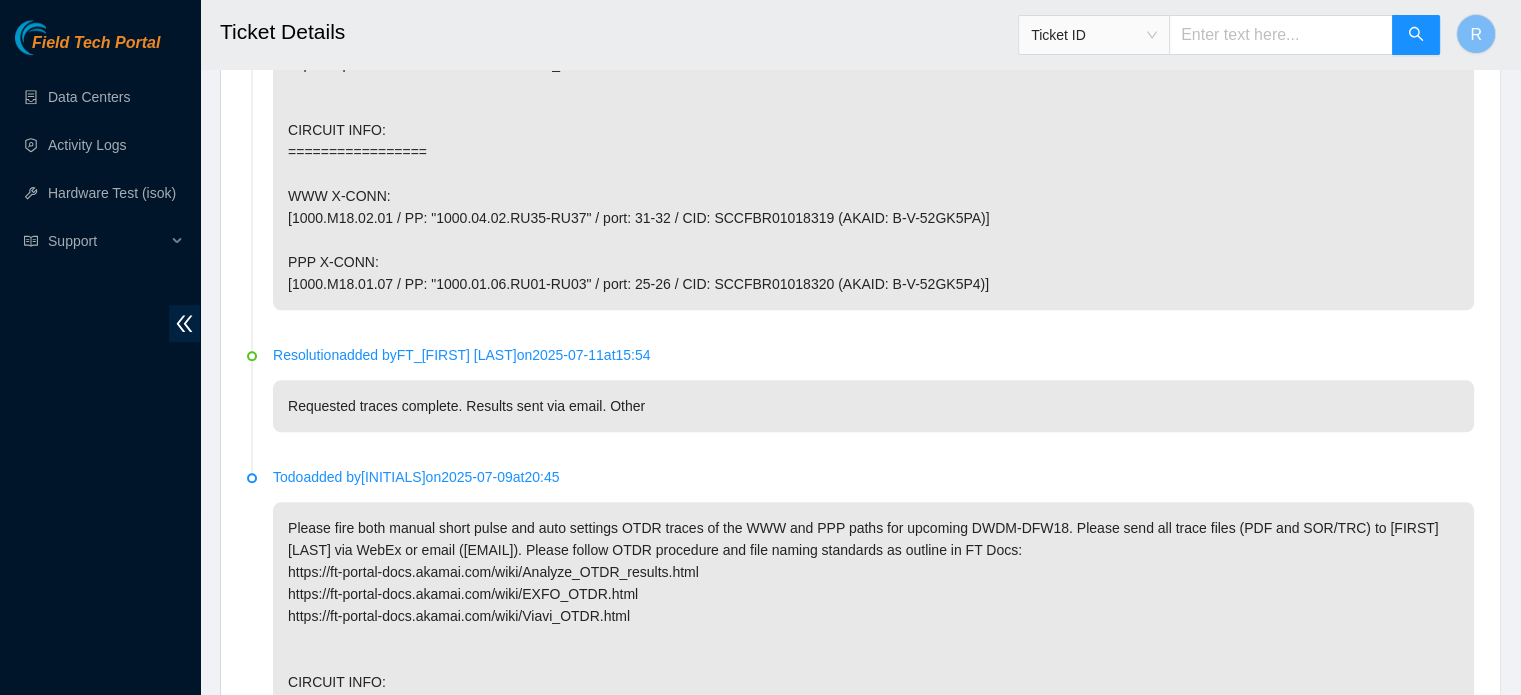 scroll, scrollTop: 2214, scrollLeft: 0, axis: vertical 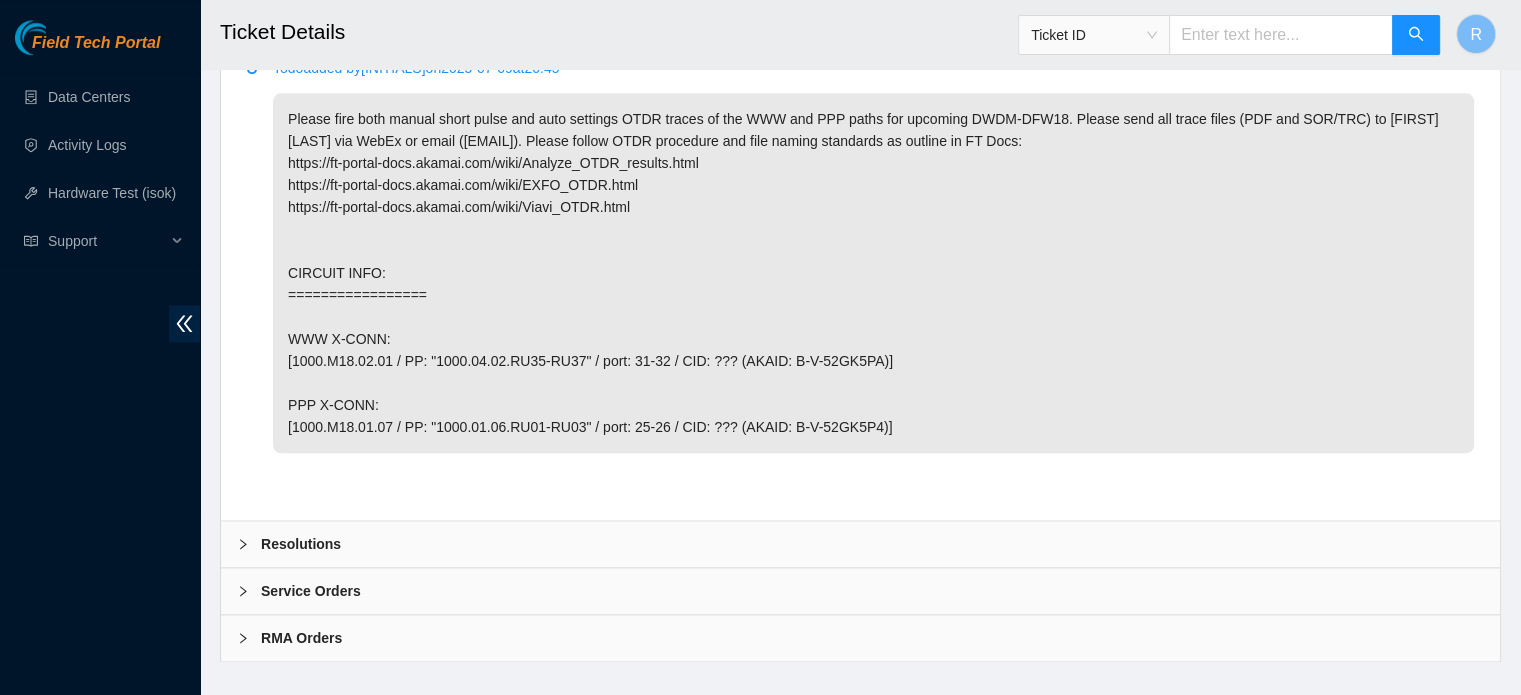 click on "Resolutions" at bounding box center (860, 544) 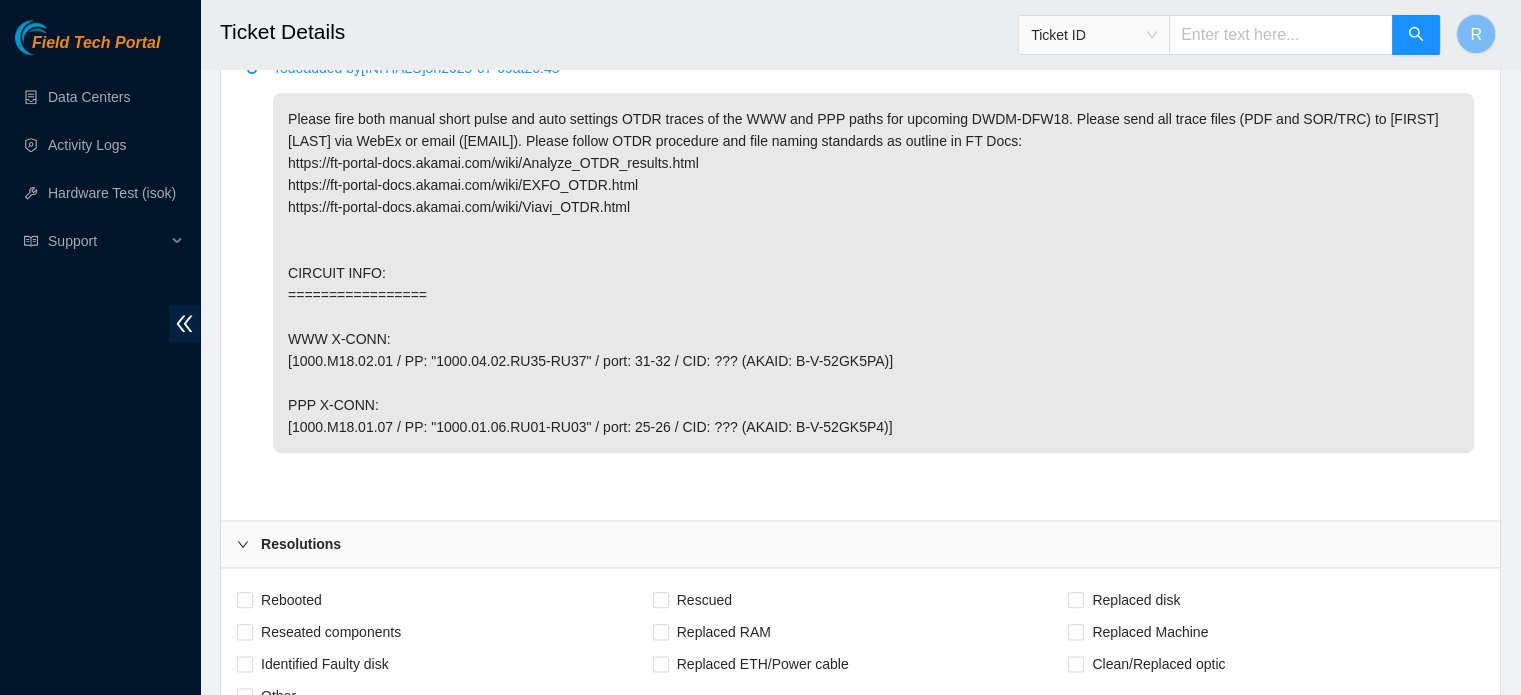 scroll, scrollTop: 2314, scrollLeft: 0, axis: vertical 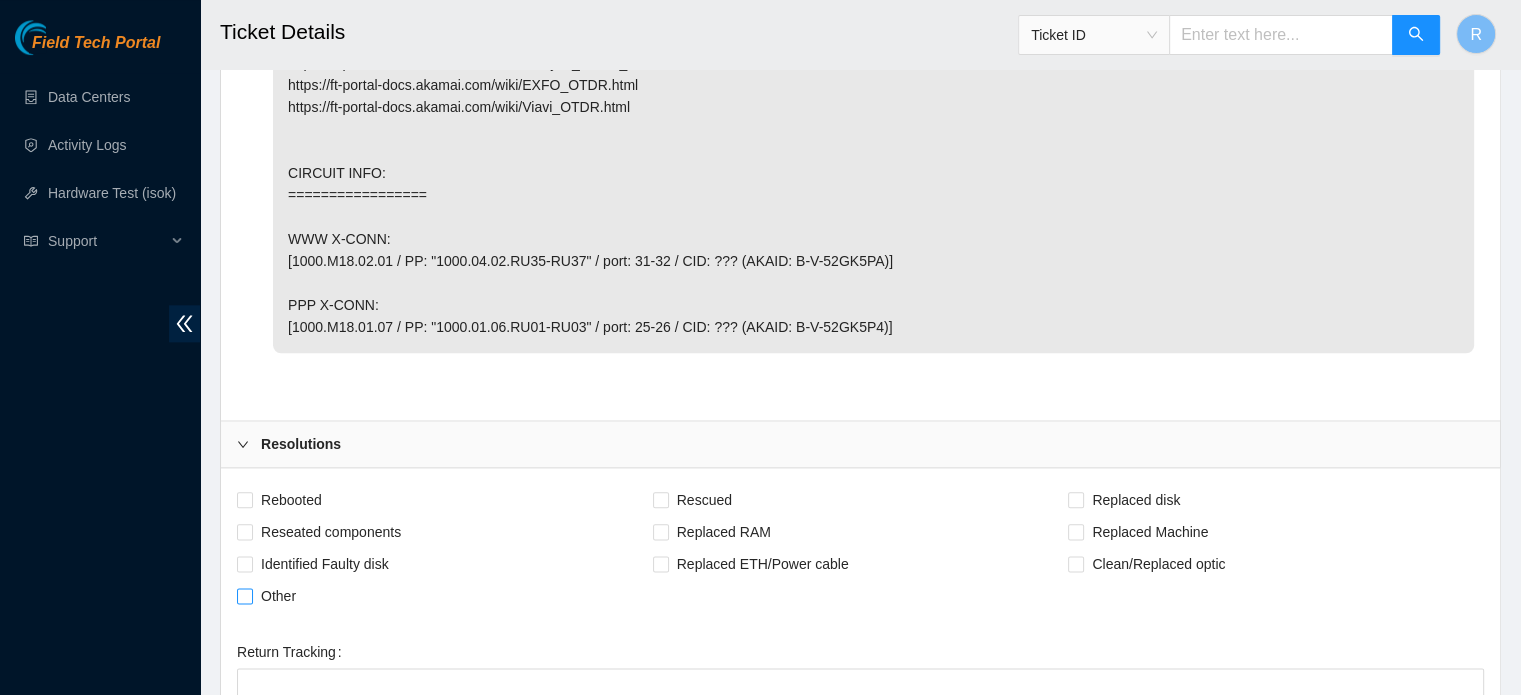 click on "Other" at bounding box center (244, 595) 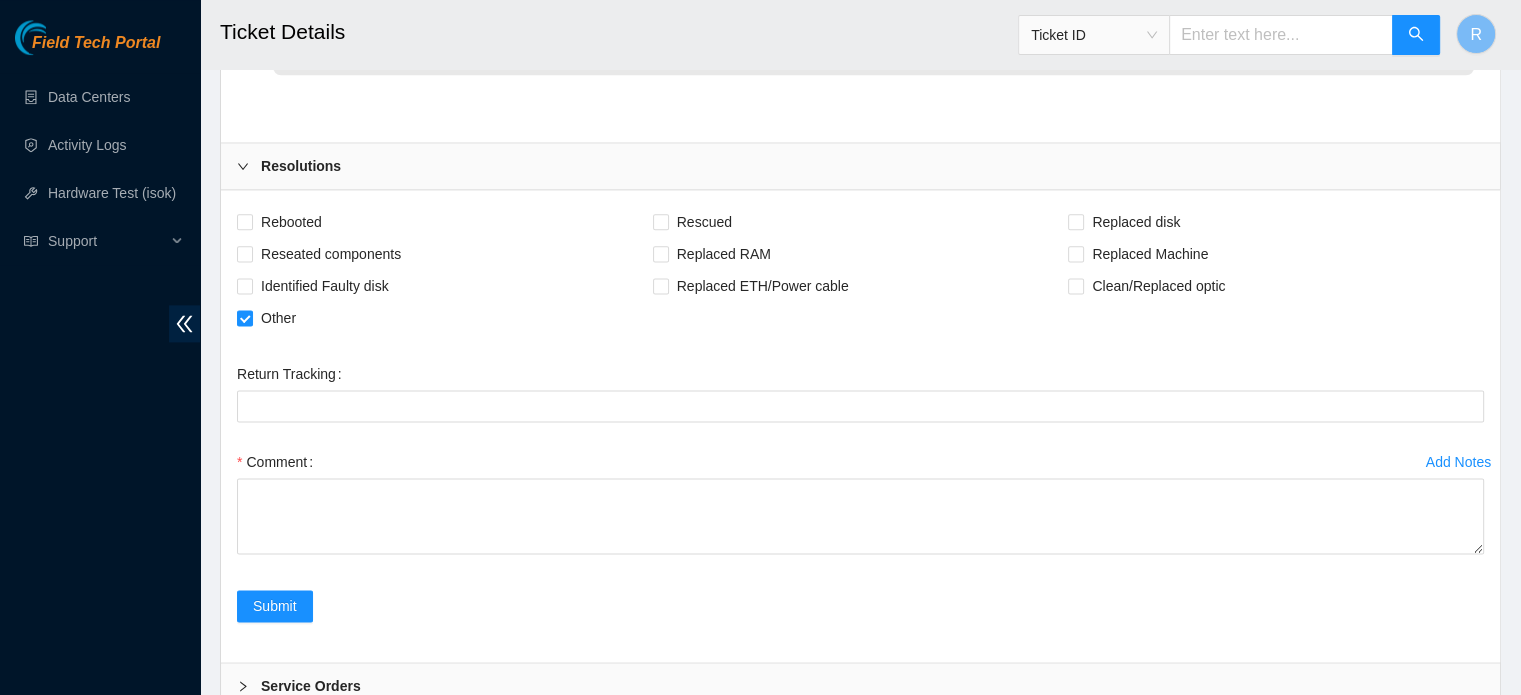 scroll, scrollTop: 2614, scrollLeft: 0, axis: vertical 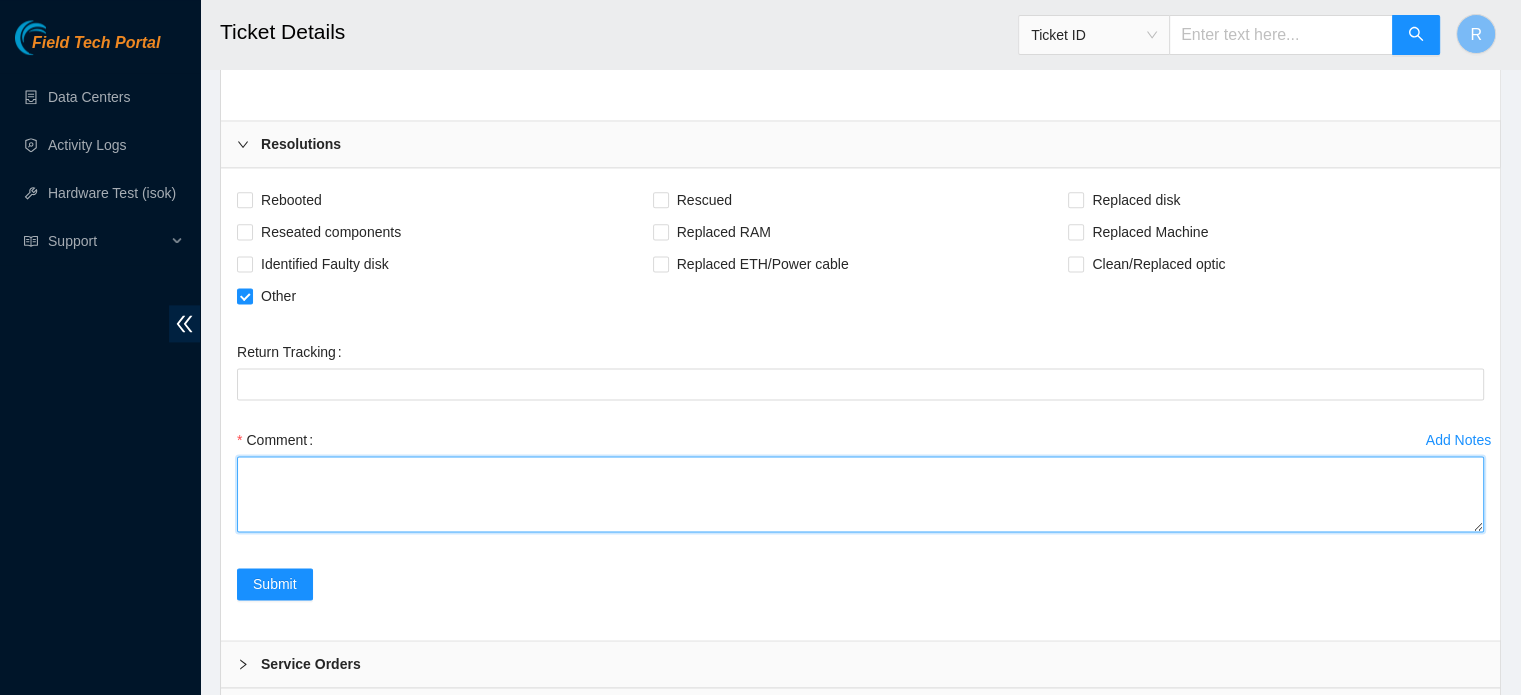 click on "Comment" at bounding box center [860, 494] 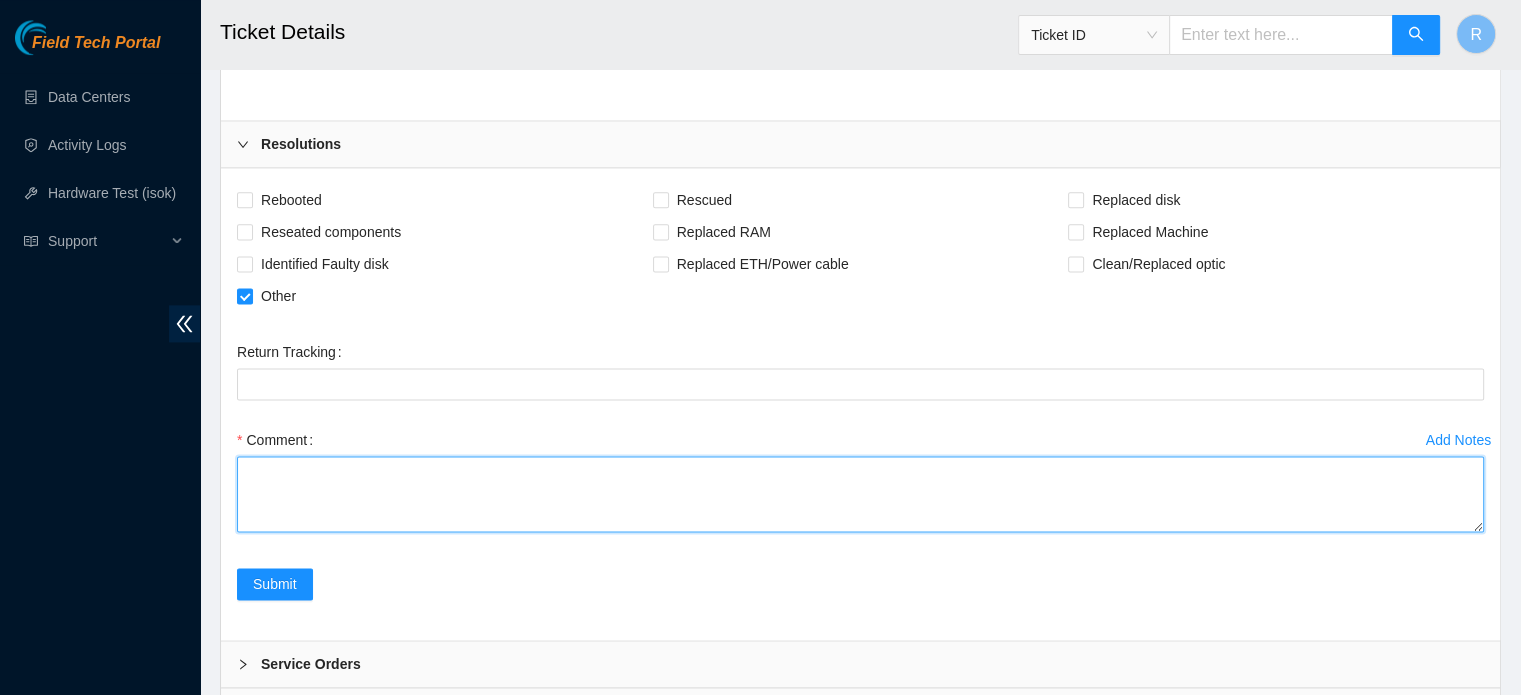 paste on "Requested traces complete. Results sent via email." 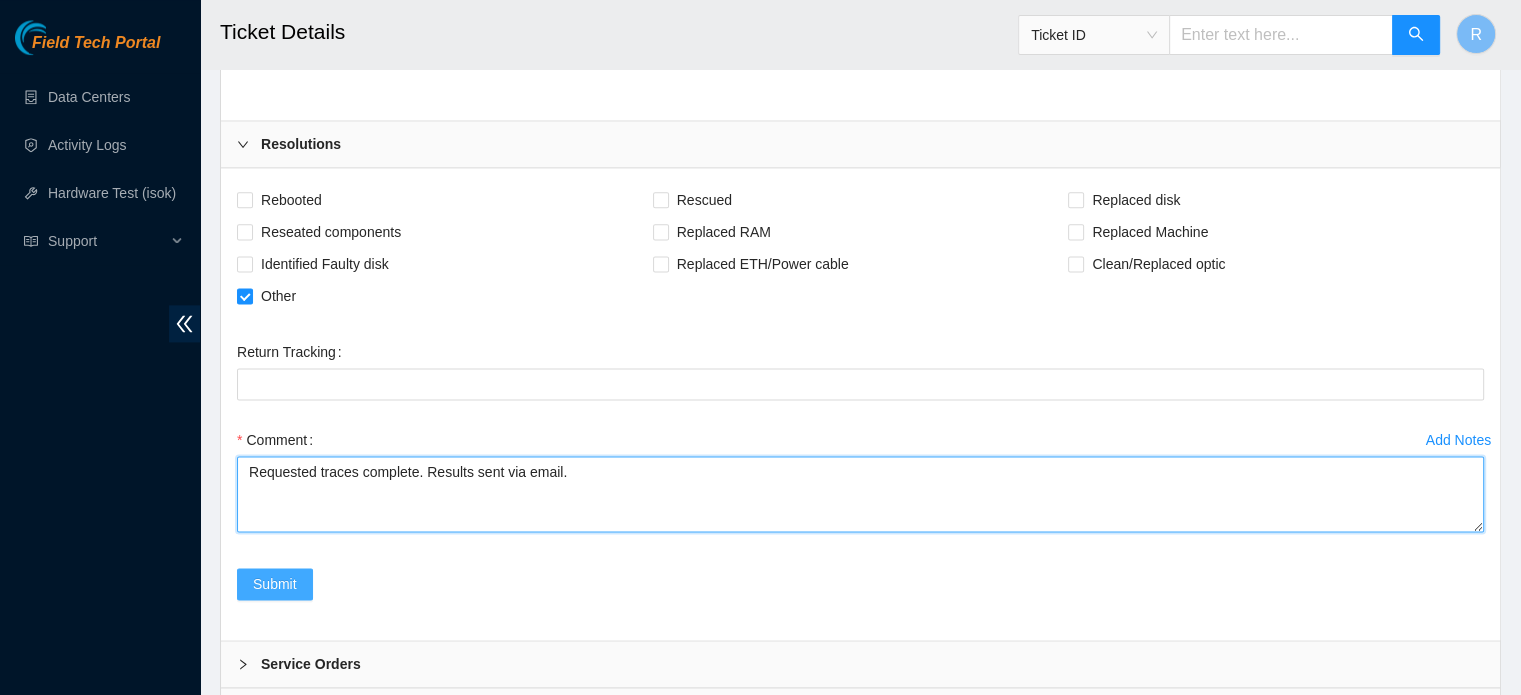type on "Requested traces complete. Results sent via email." 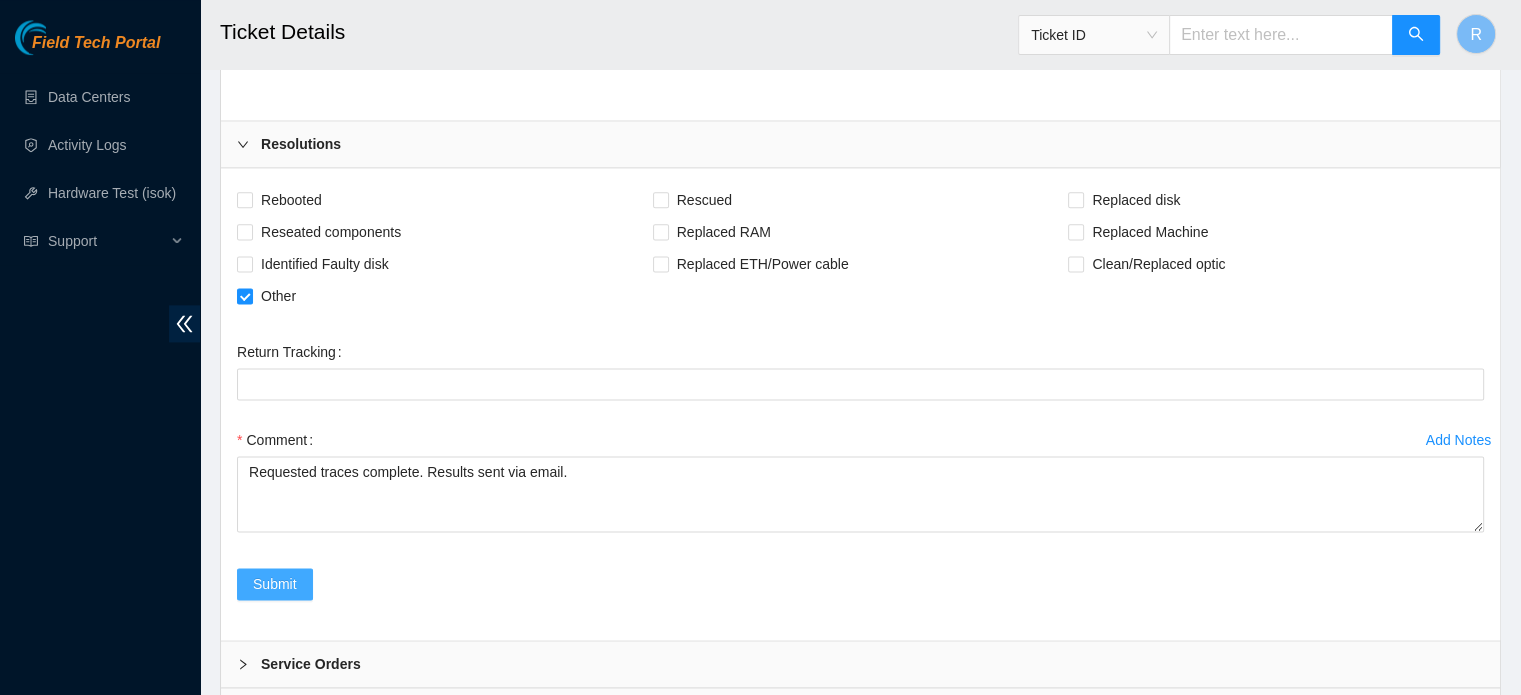 click on "Submit" at bounding box center (275, 584) 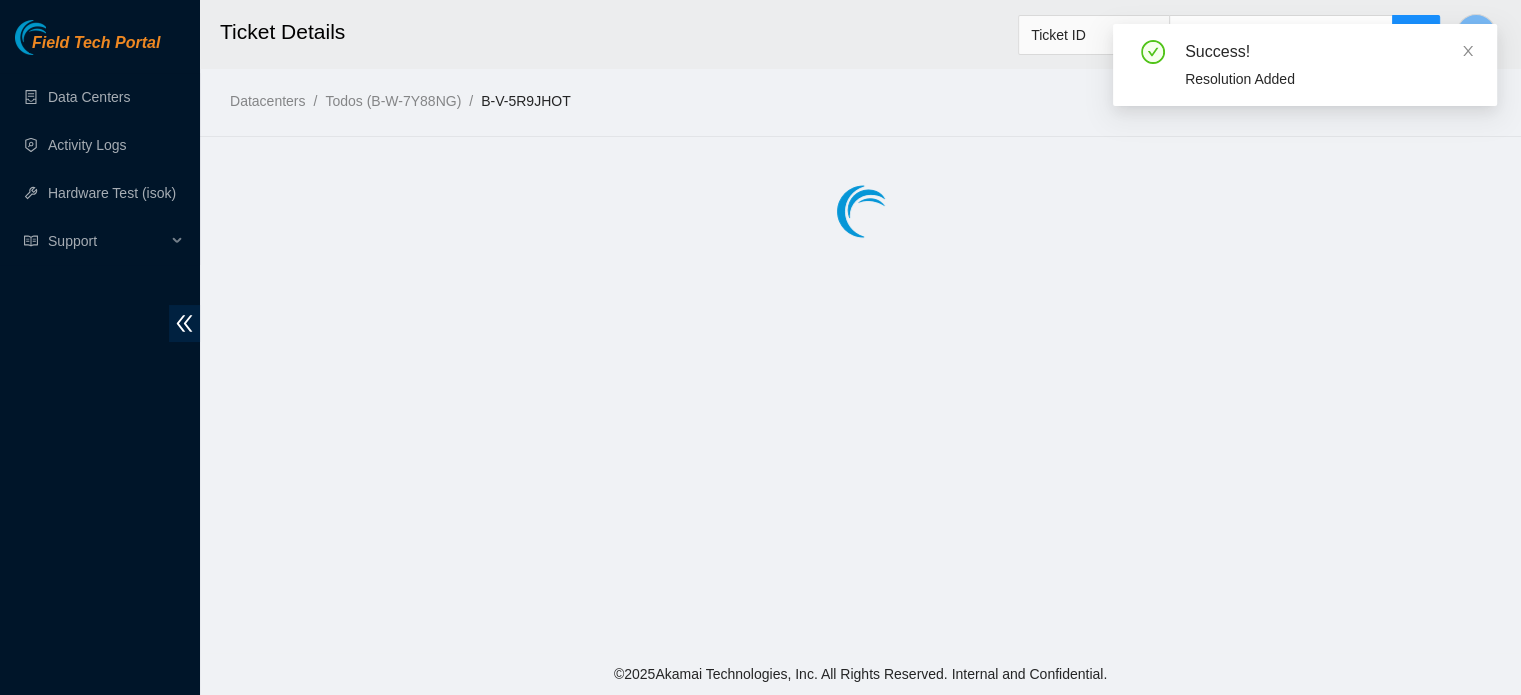 scroll, scrollTop: 0, scrollLeft: 0, axis: both 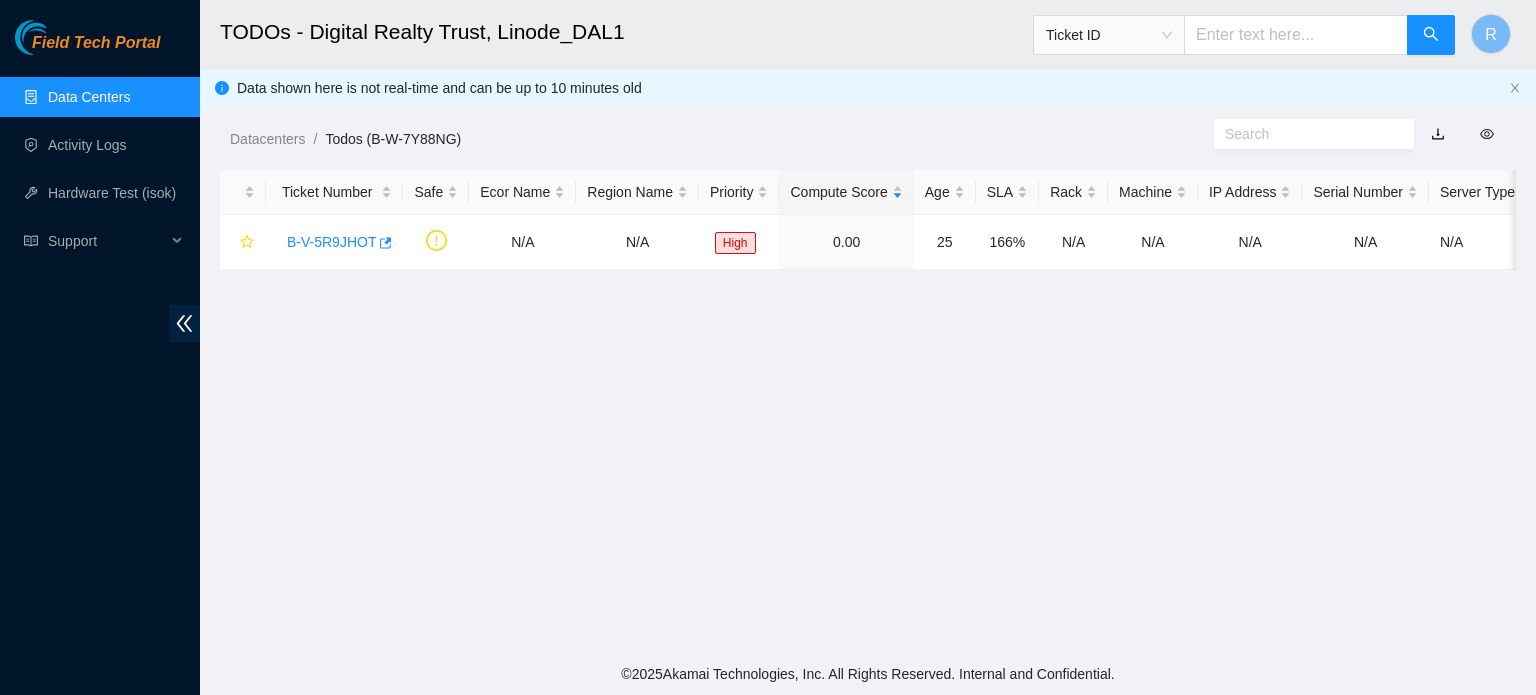 click on "Data Centers" at bounding box center (89, 97) 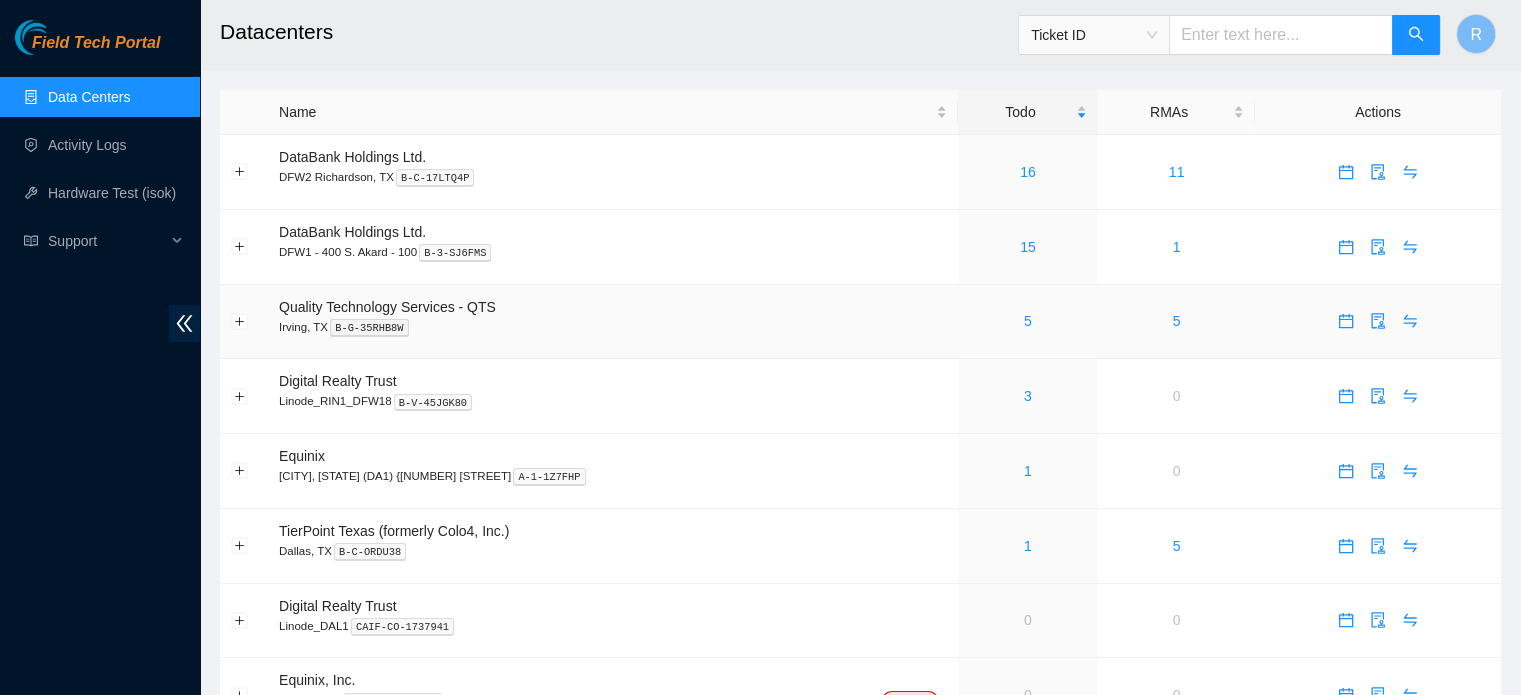 click on "5" at bounding box center [1028, 321] 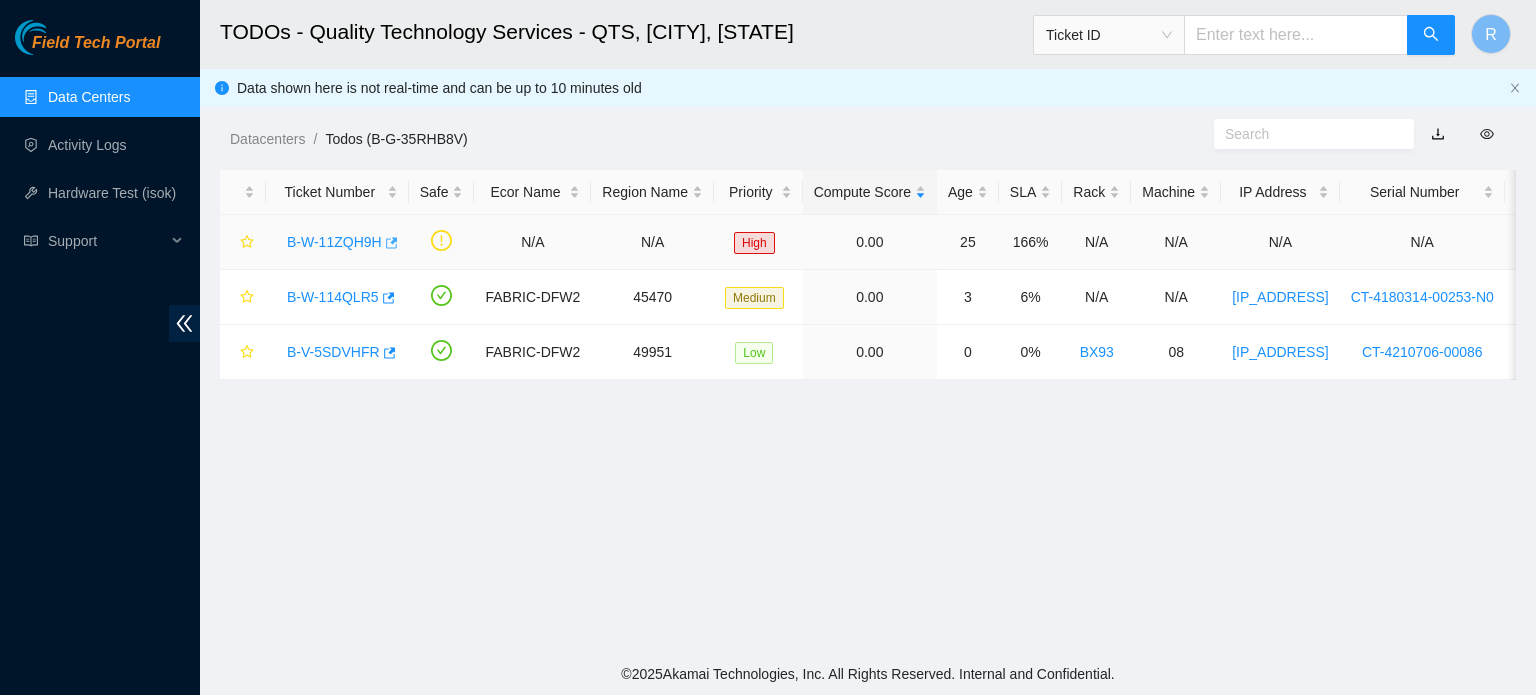 click 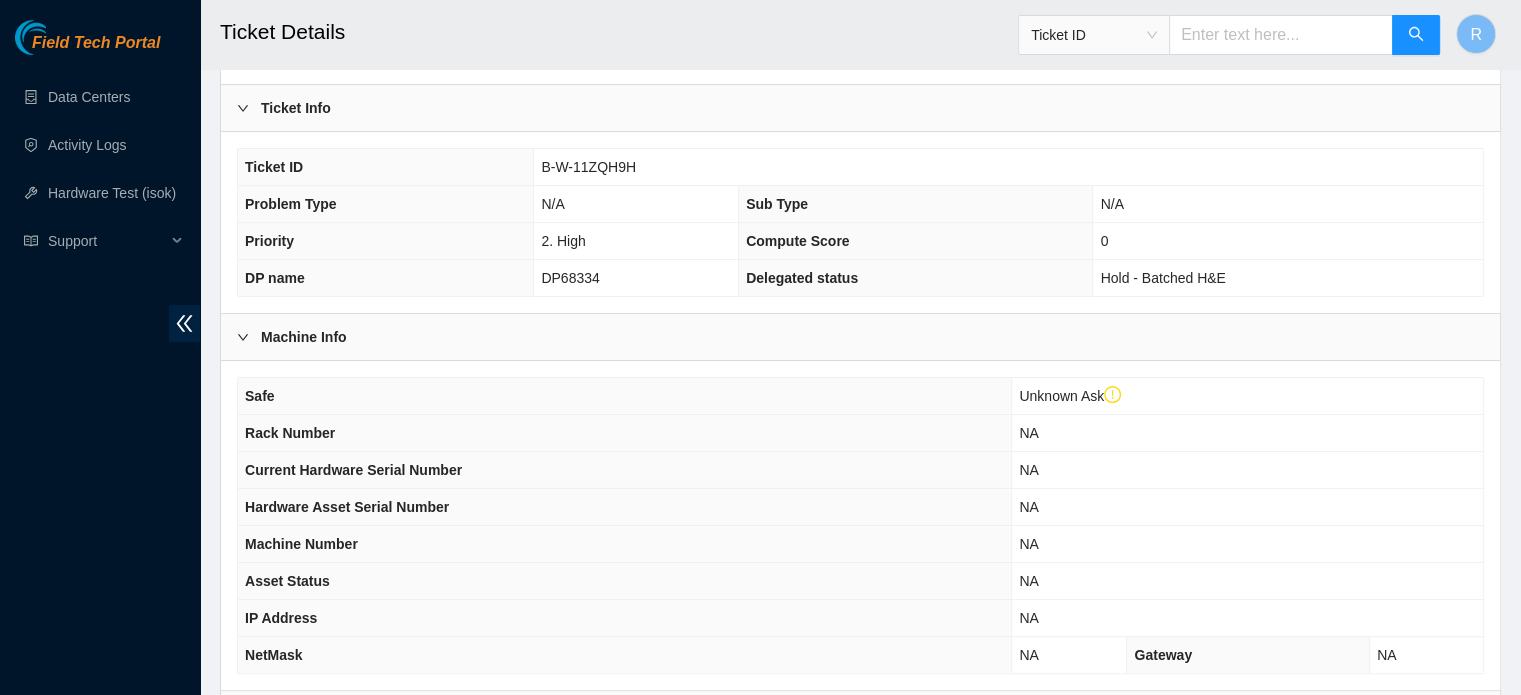 scroll, scrollTop: 584, scrollLeft: 0, axis: vertical 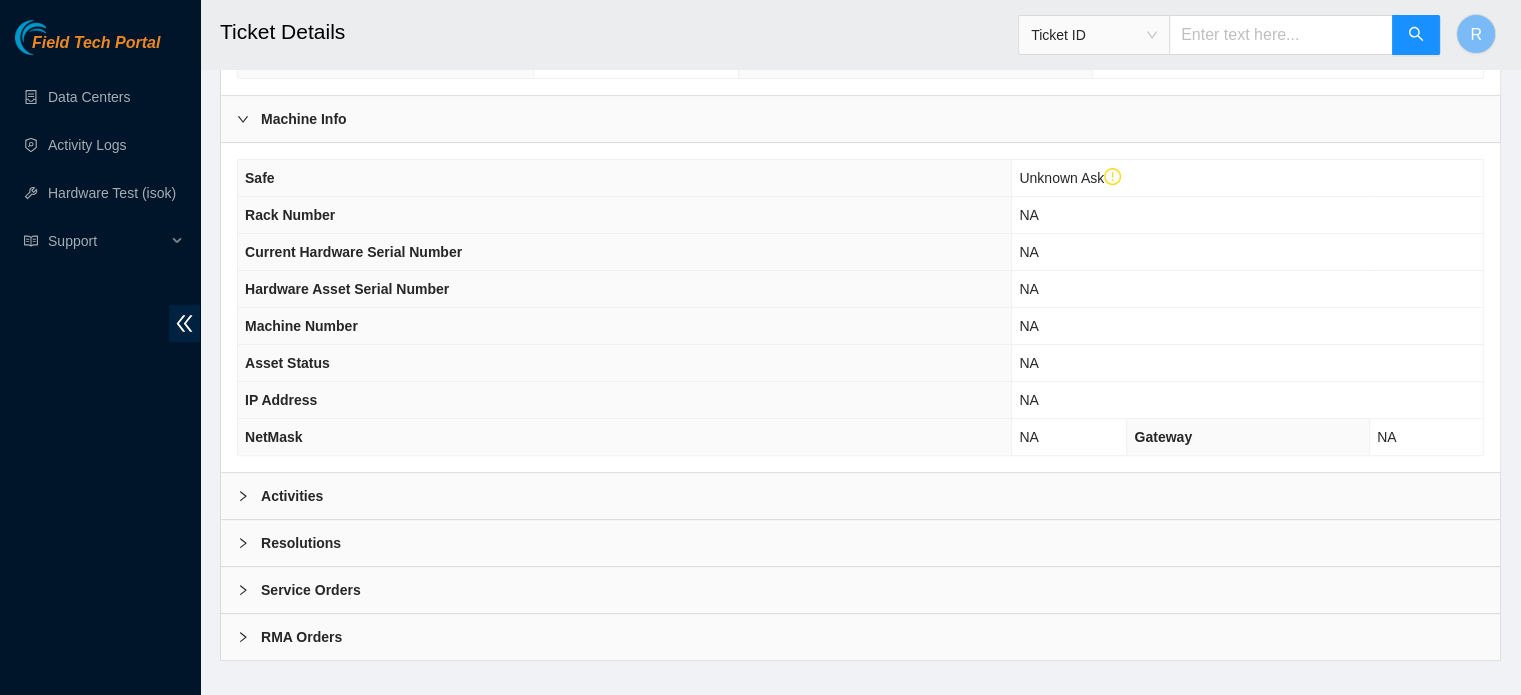 click on "Activities" at bounding box center (860, 496) 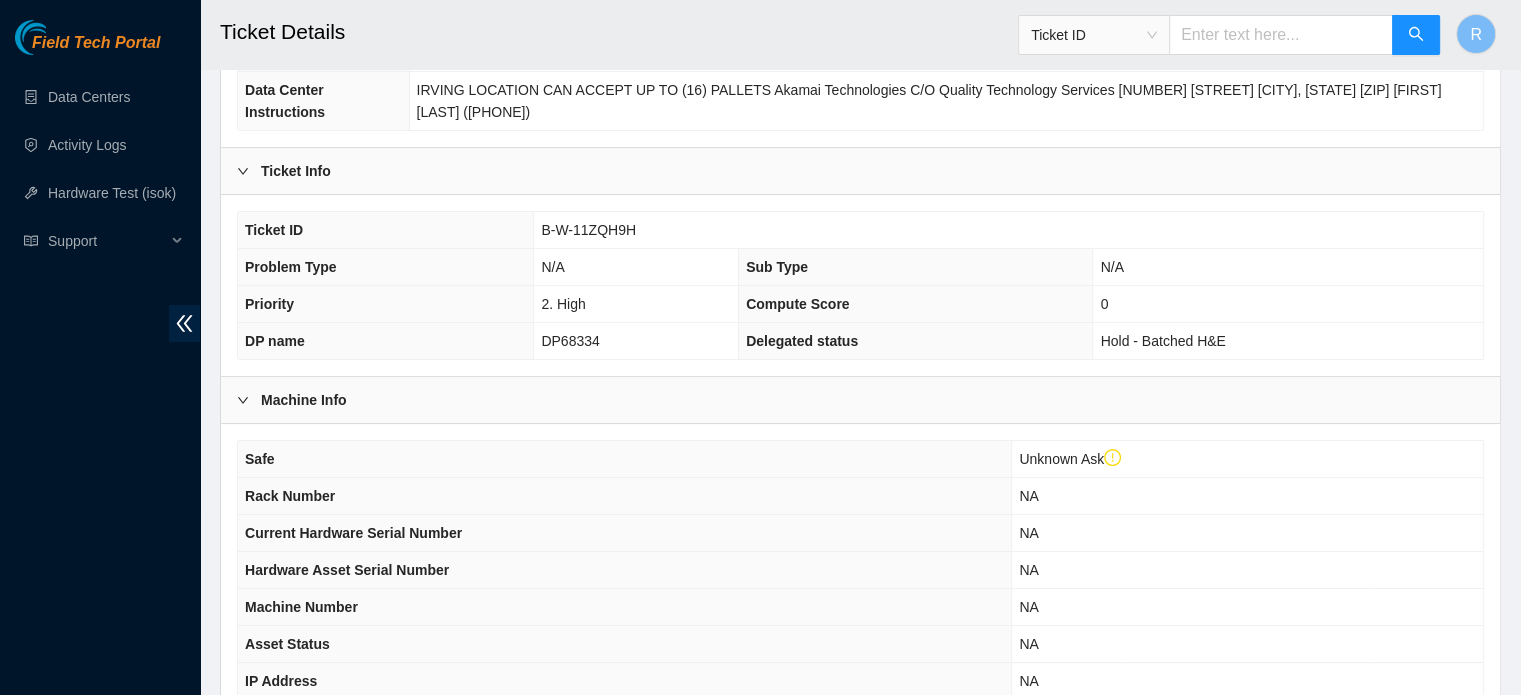 scroll, scrollTop: 184, scrollLeft: 0, axis: vertical 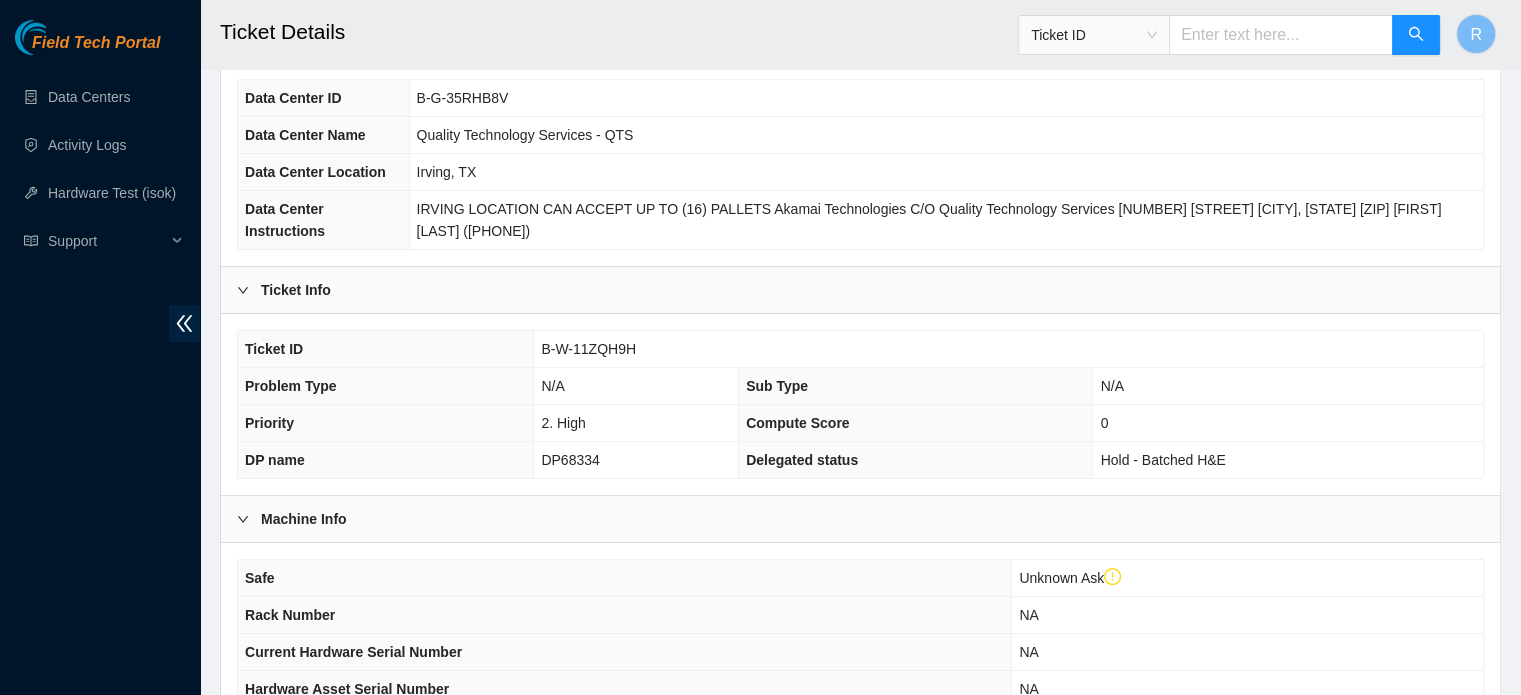 click on "B-W-11ZQH9H" at bounding box center [588, 349] 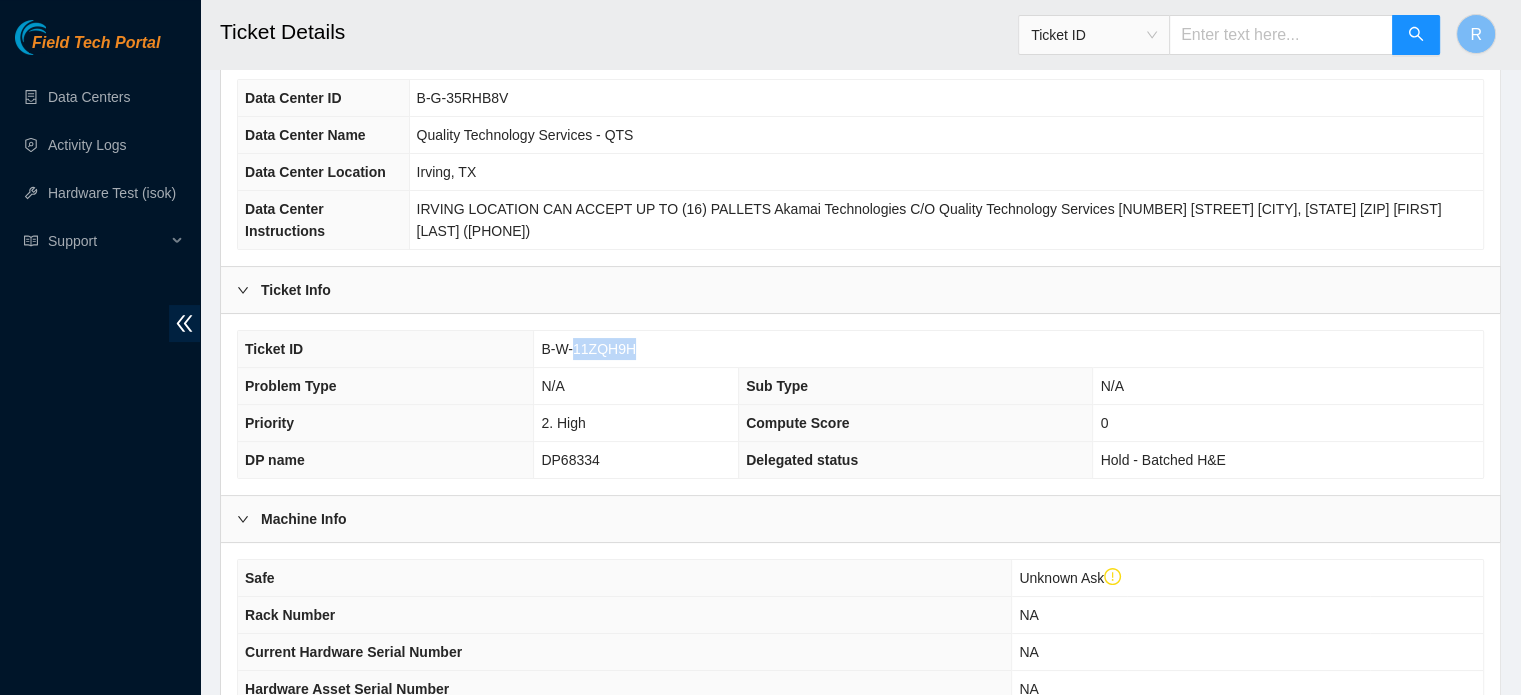 click on "B-W-11ZQH9H" at bounding box center [588, 349] 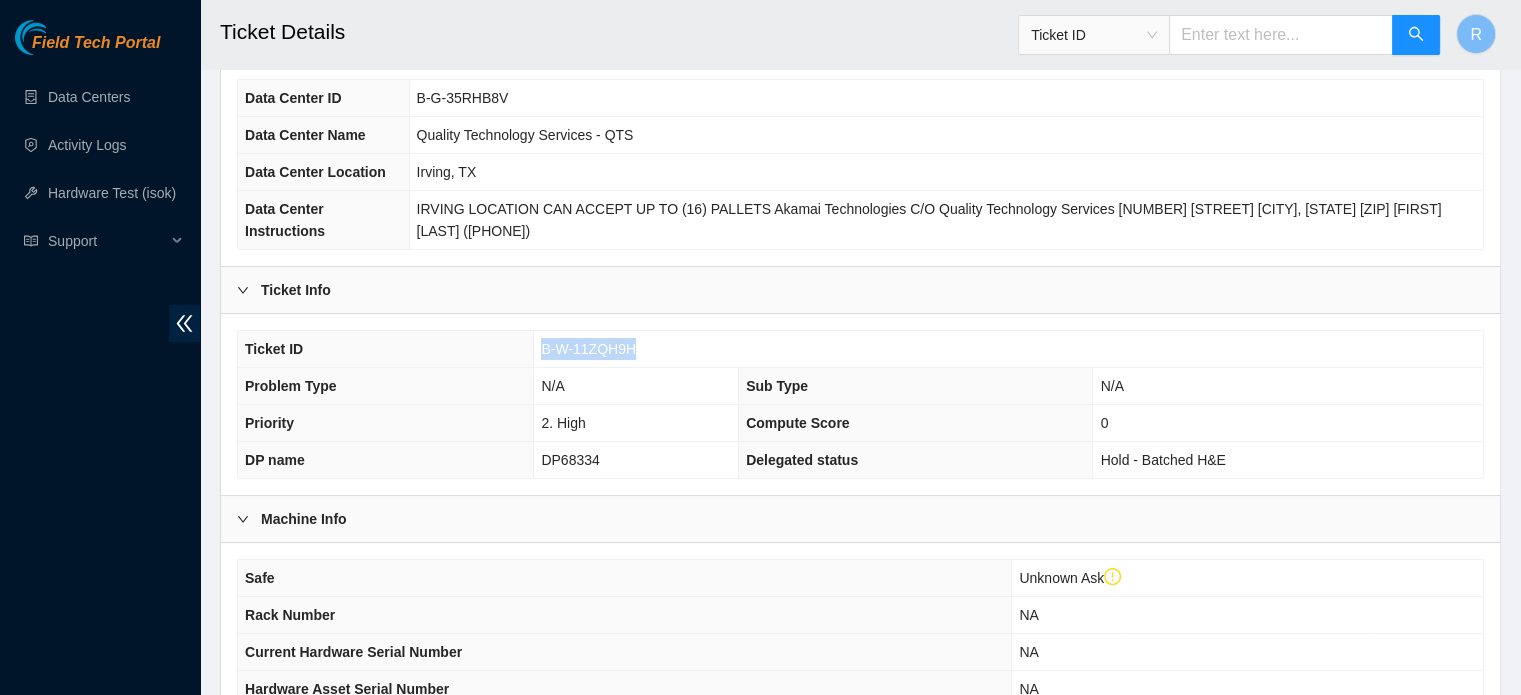 click on "B-W-11ZQH9H" at bounding box center [588, 349] 